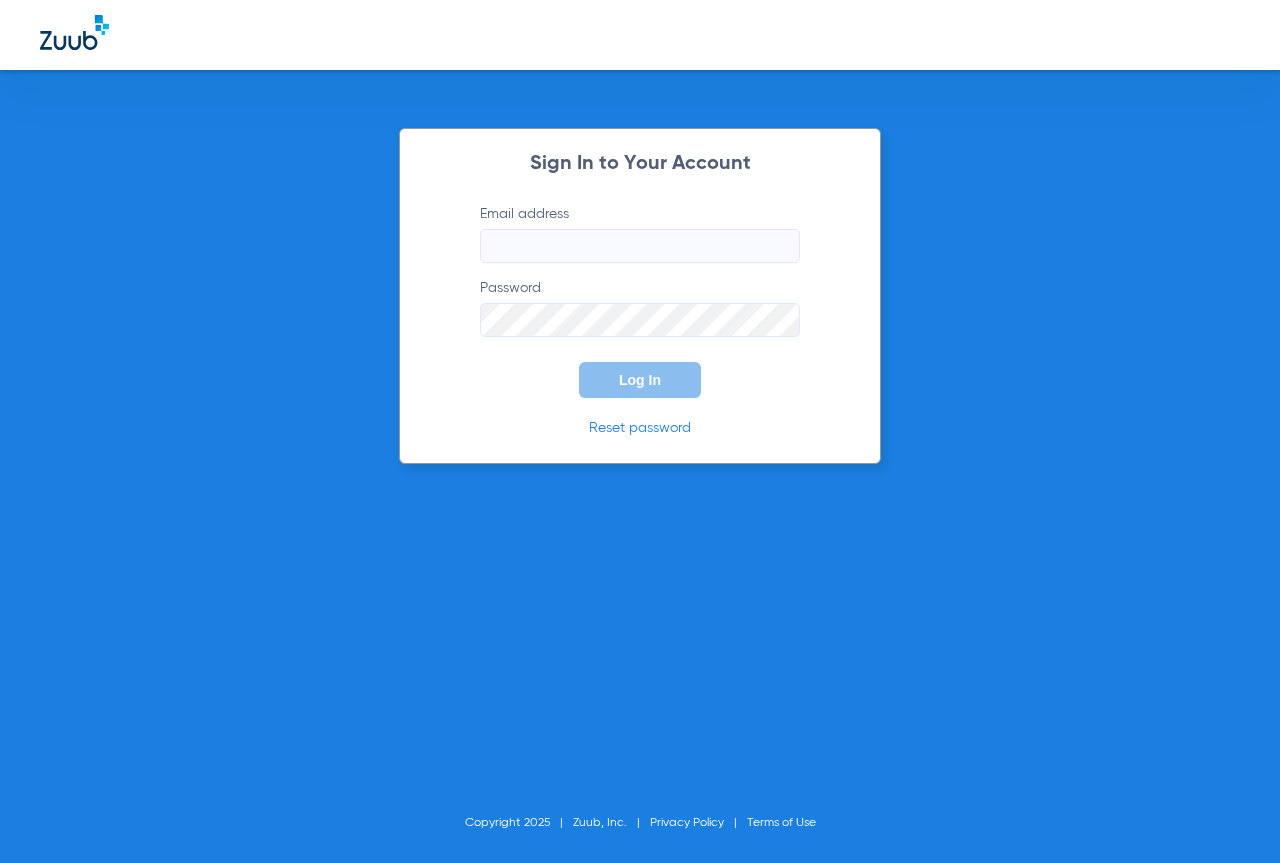 scroll, scrollTop: 0, scrollLeft: 0, axis: both 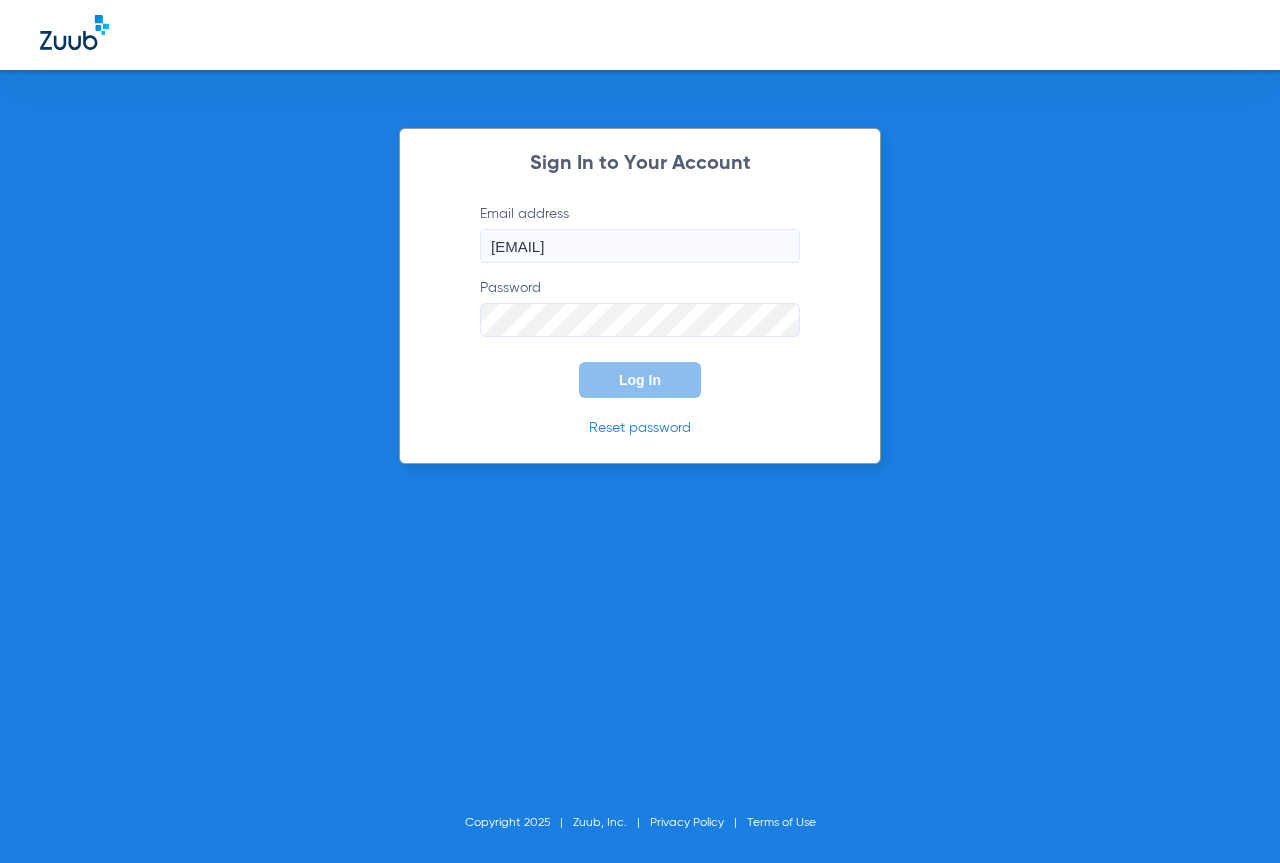 click on "Log In" 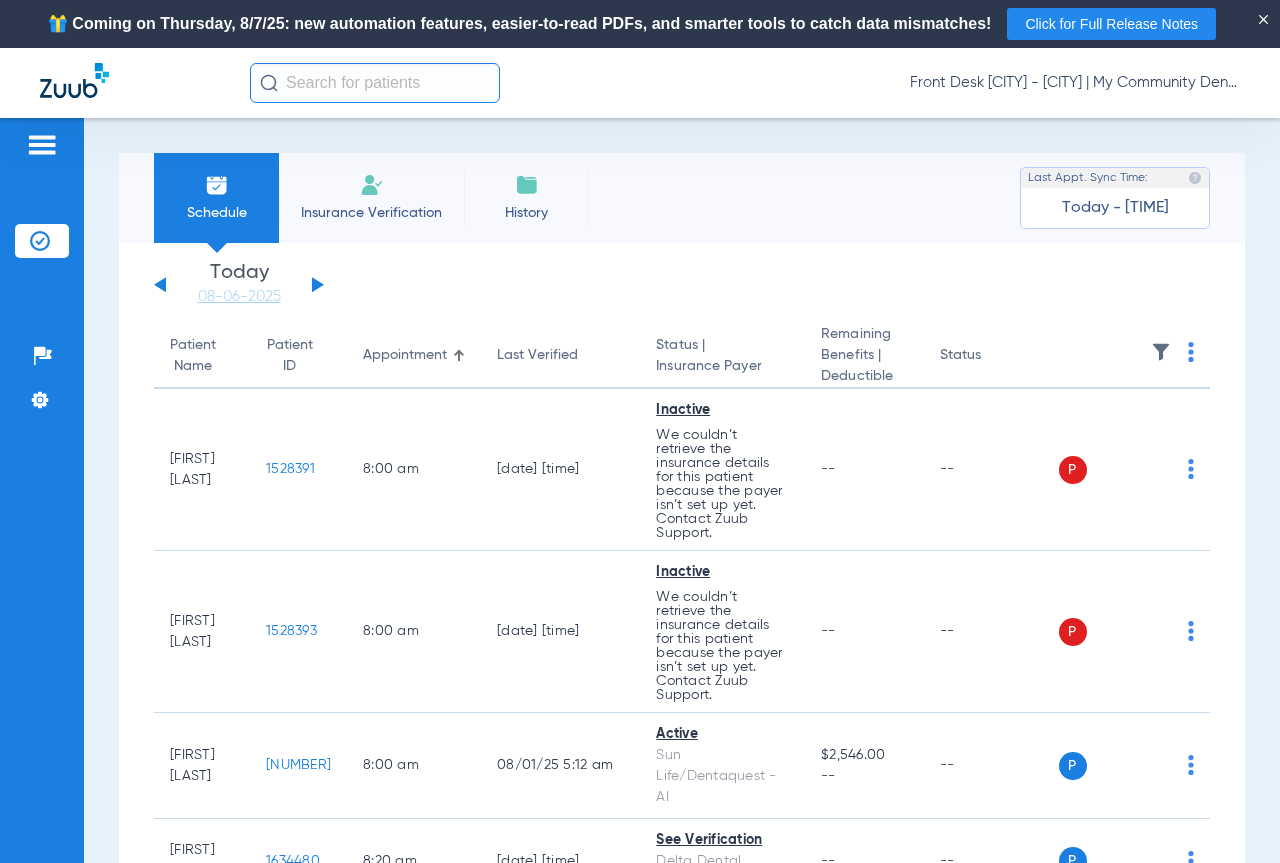 click on "Monday   06-02-2025   Tuesday   06-03-2025   Wednesday   06-04-2025   Thursday   06-05-2025   Friday   06-06-2025   Saturday   06-07-2025   Sunday   06-08-2025   Monday   06-09-2025   Tuesday   06-10-2025   Wednesday   06-11-2025   Thursday   06-12-2025   Friday   06-13-2025   Saturday   06-14-2025   Sunday   06-15-2025   Monday   06-16-2025   Tuesday   06-17-2025   Wednesday   06-18-2025   Thursday   06-19-2025   Friday   06-20-2025   Saturday   06-21-2025   Sunday   06-22-2025   Monday   06-23-2025   Tuesday   06-24-2025   Wednesday   06-25-2025   Thursday   06-26-2025   Friday   06-27-2025   Saturday   06-28-2025   Sunday   06-29-2025   Monday   06-30-2025   Tuesday   07-01-2025   Wednesday   07-02-2025   Thursday   07-03-2025   Friday   07-04-2025   Saturday   07-05-2025   Sunday   07-06-2025   Monday   07-07-2025   Tuesday   07-08-2025   Wednesday   07-09-2025   Thursday   07-10-2025   Friday   07-11-2025   Saturday   07-12-2025   Sunday   07-13-2025   Monday   07-14-2025   Tuesday   07-15-2025   Today" 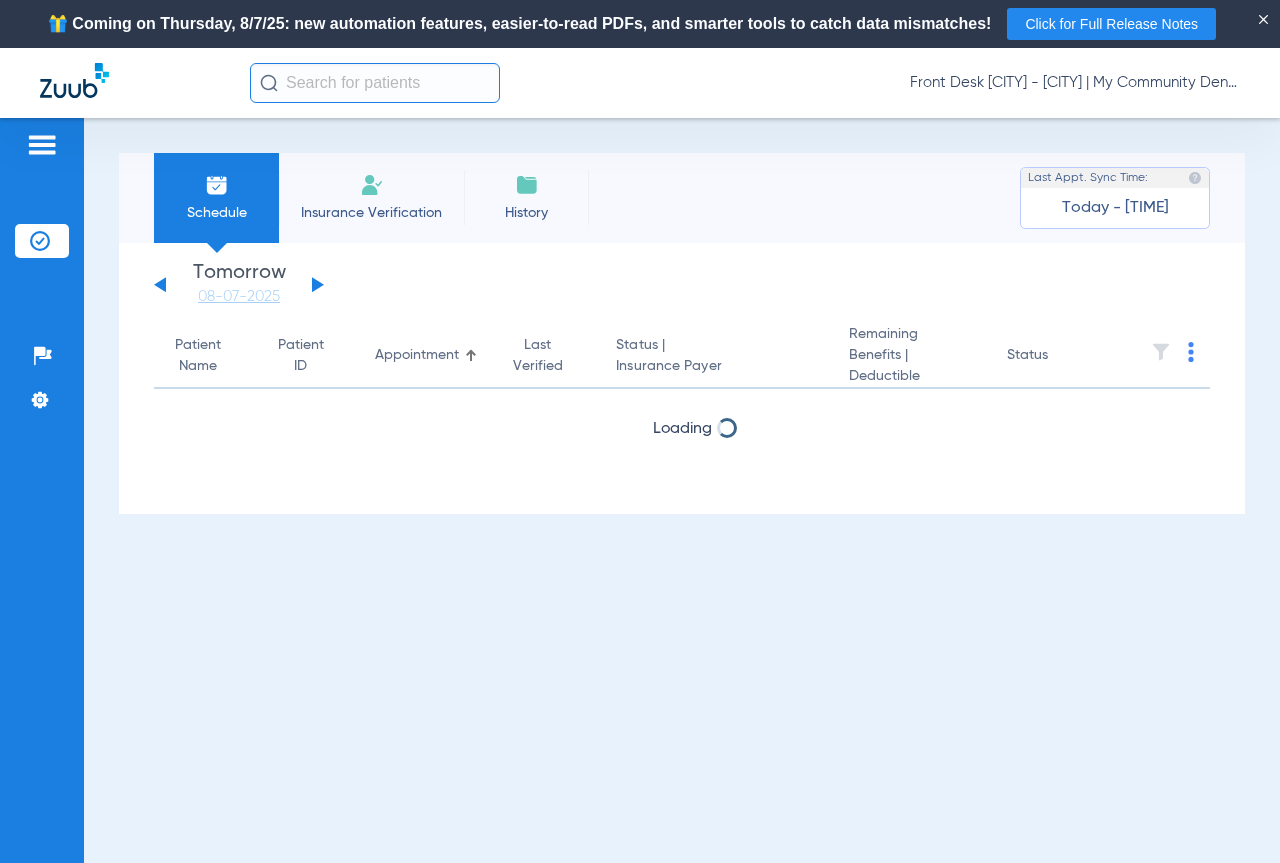 click 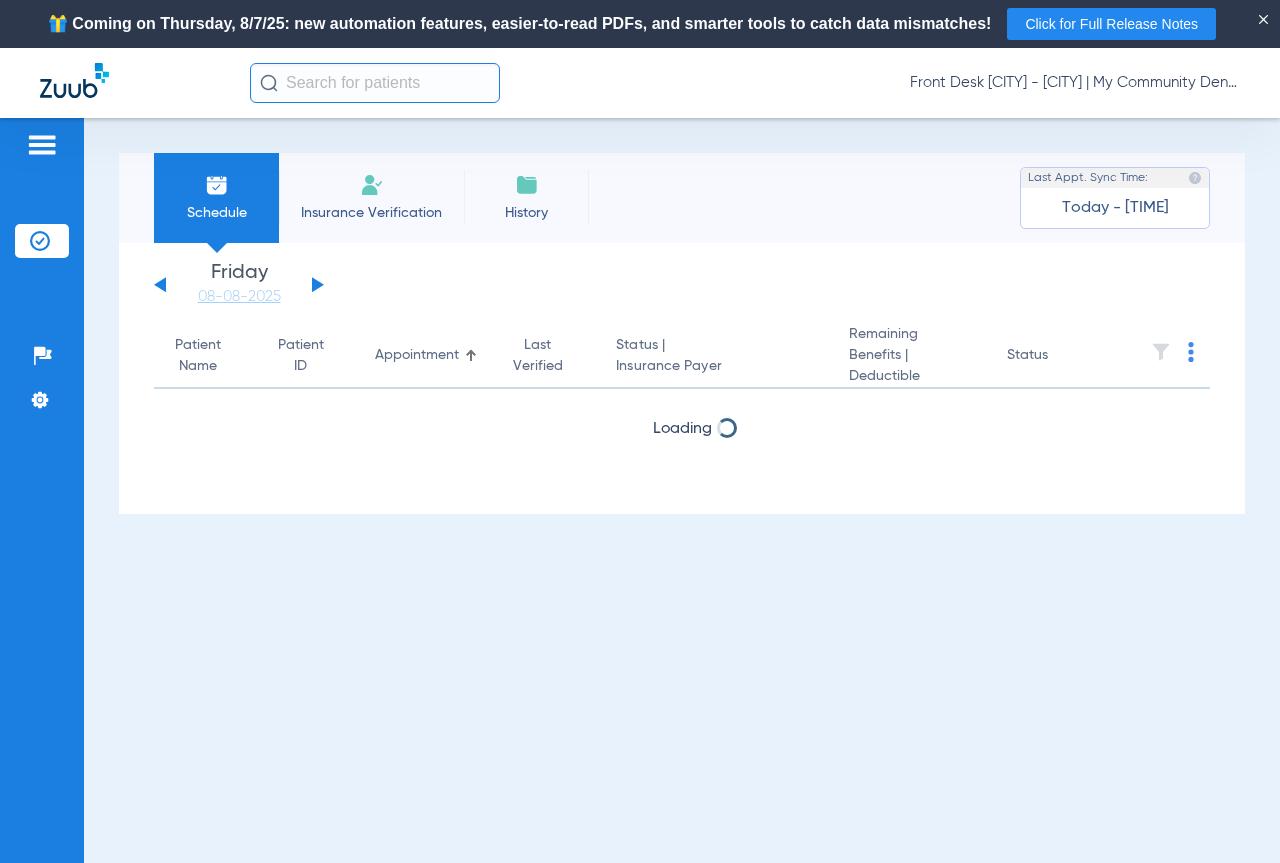 click 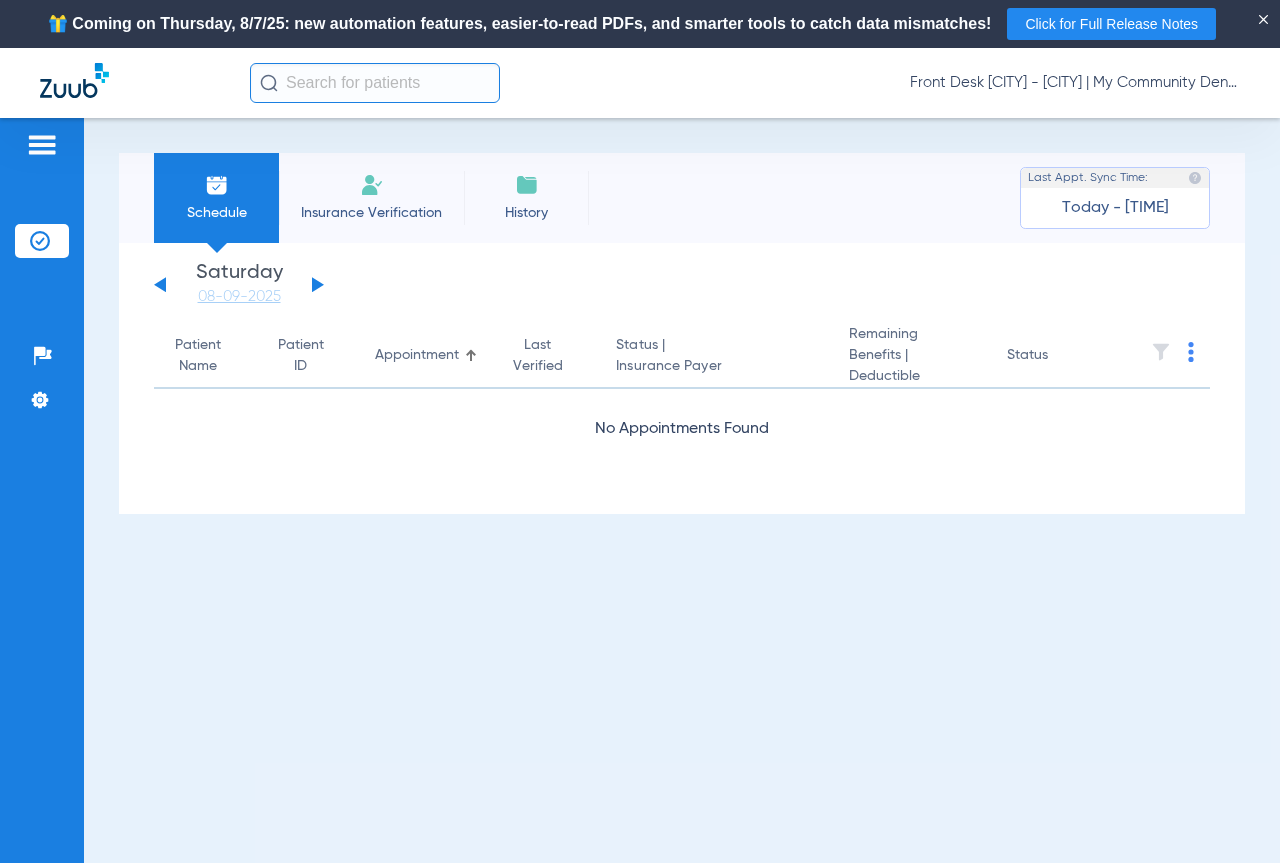 click 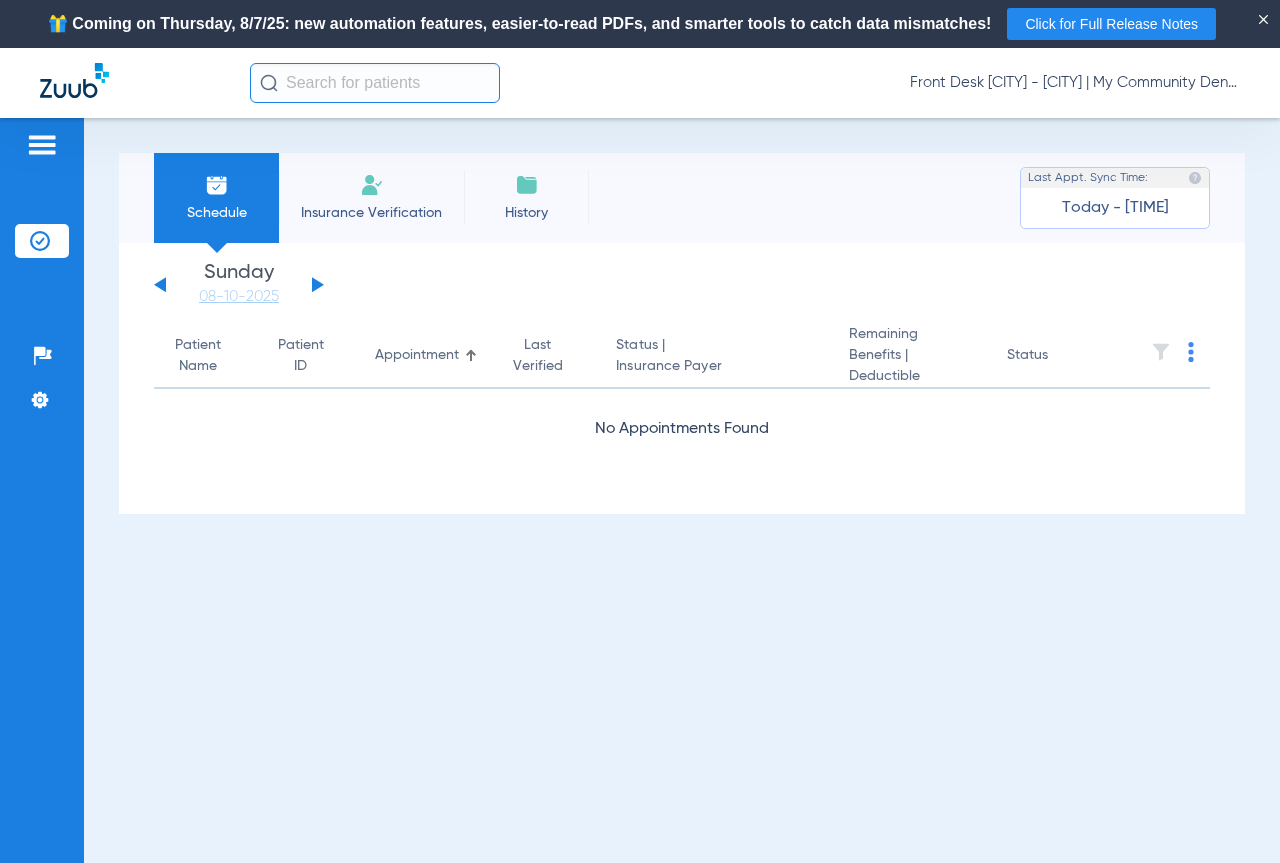 click 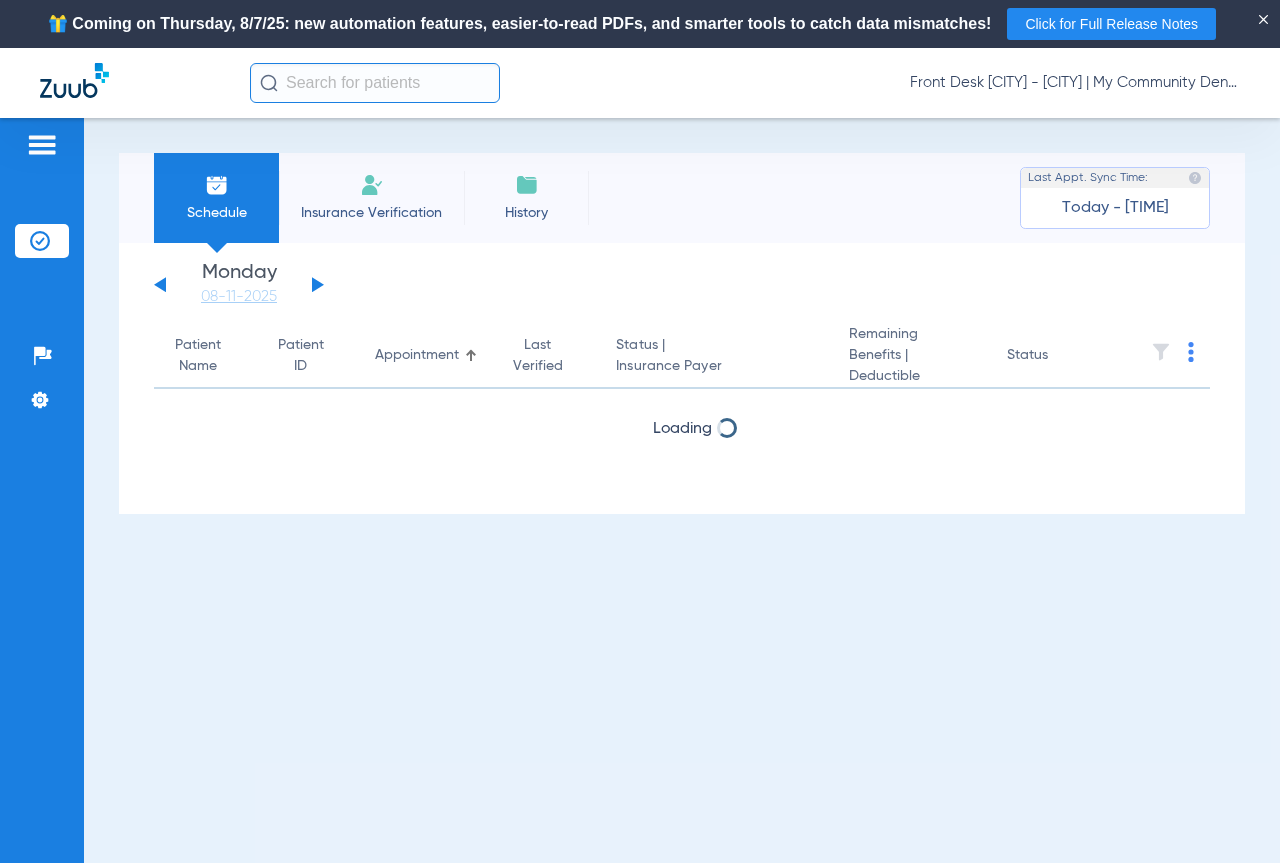 click 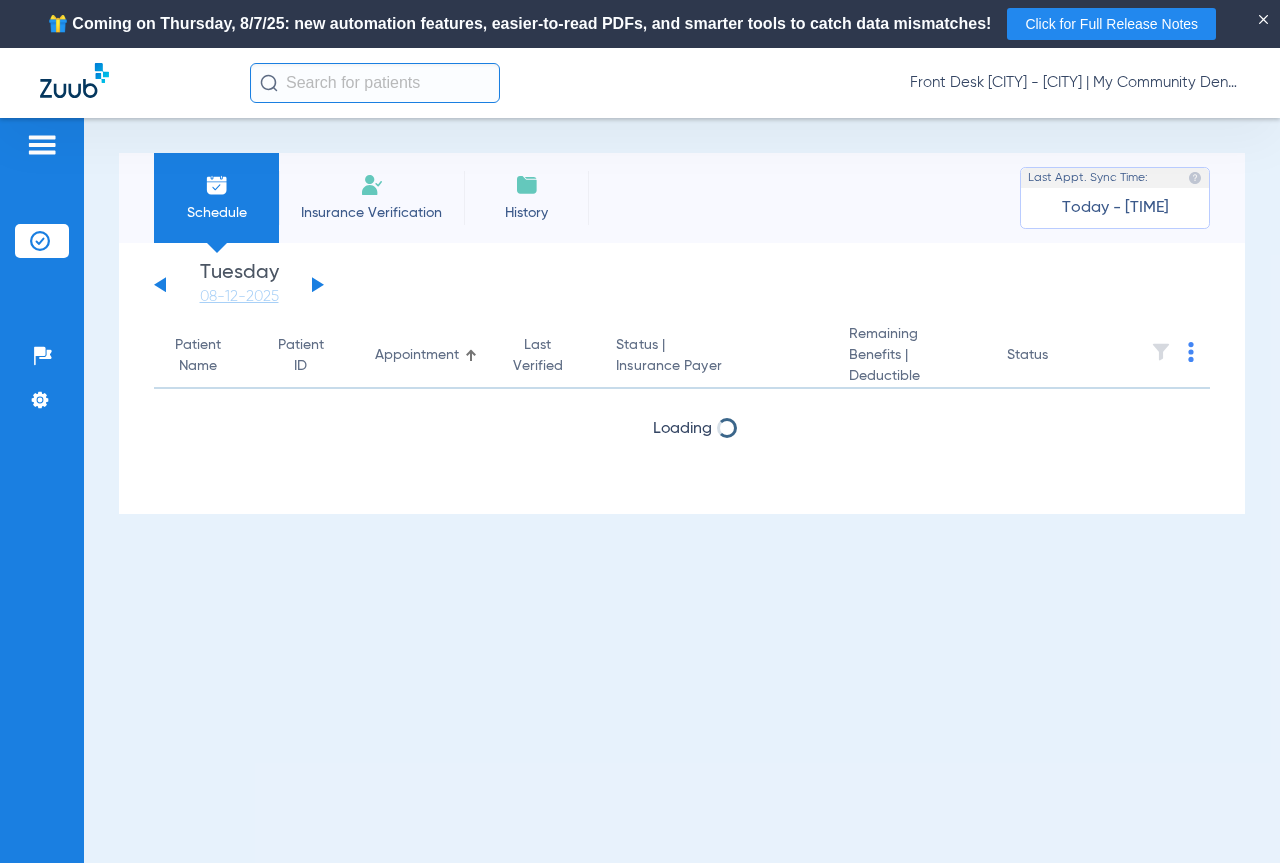 click 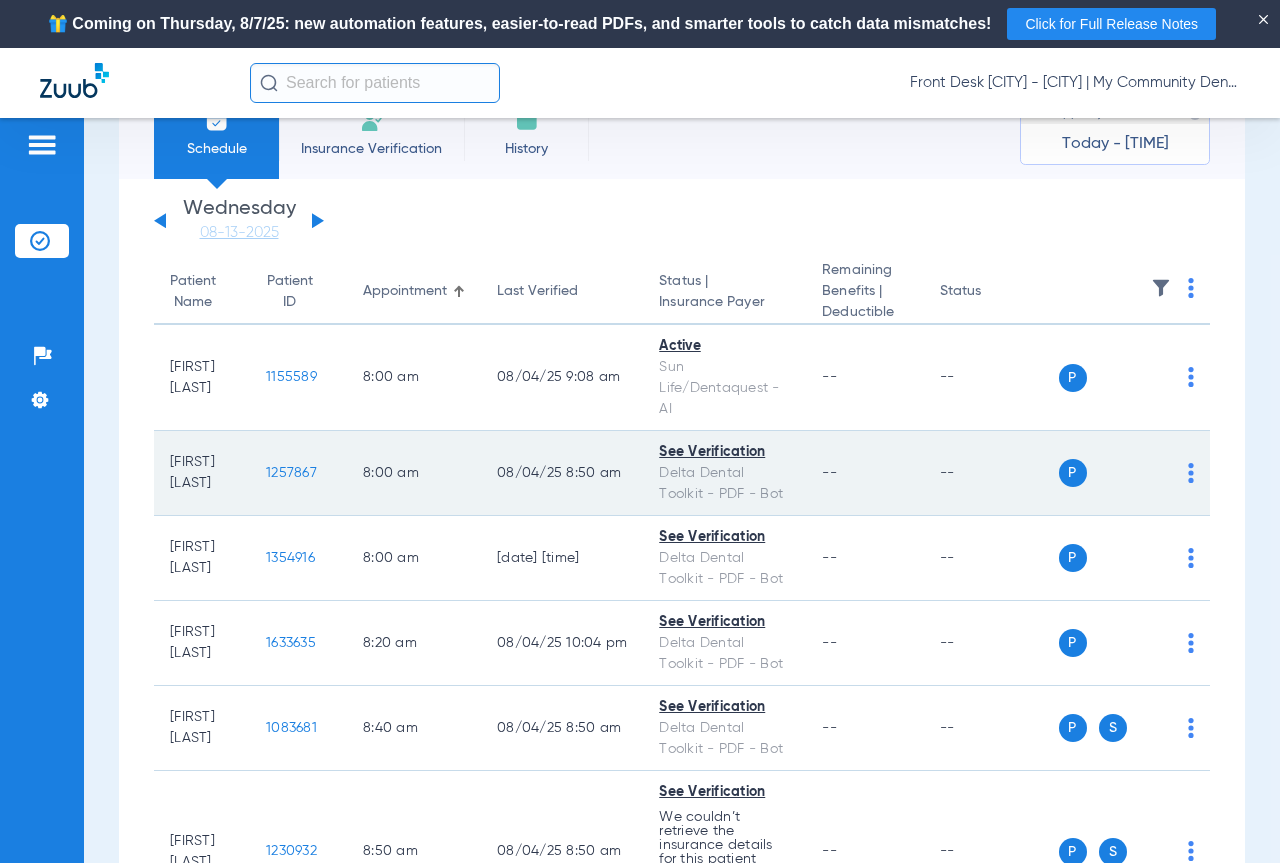 scroll, scrollTop: 100, scrollLeft: 0, axis: vertical 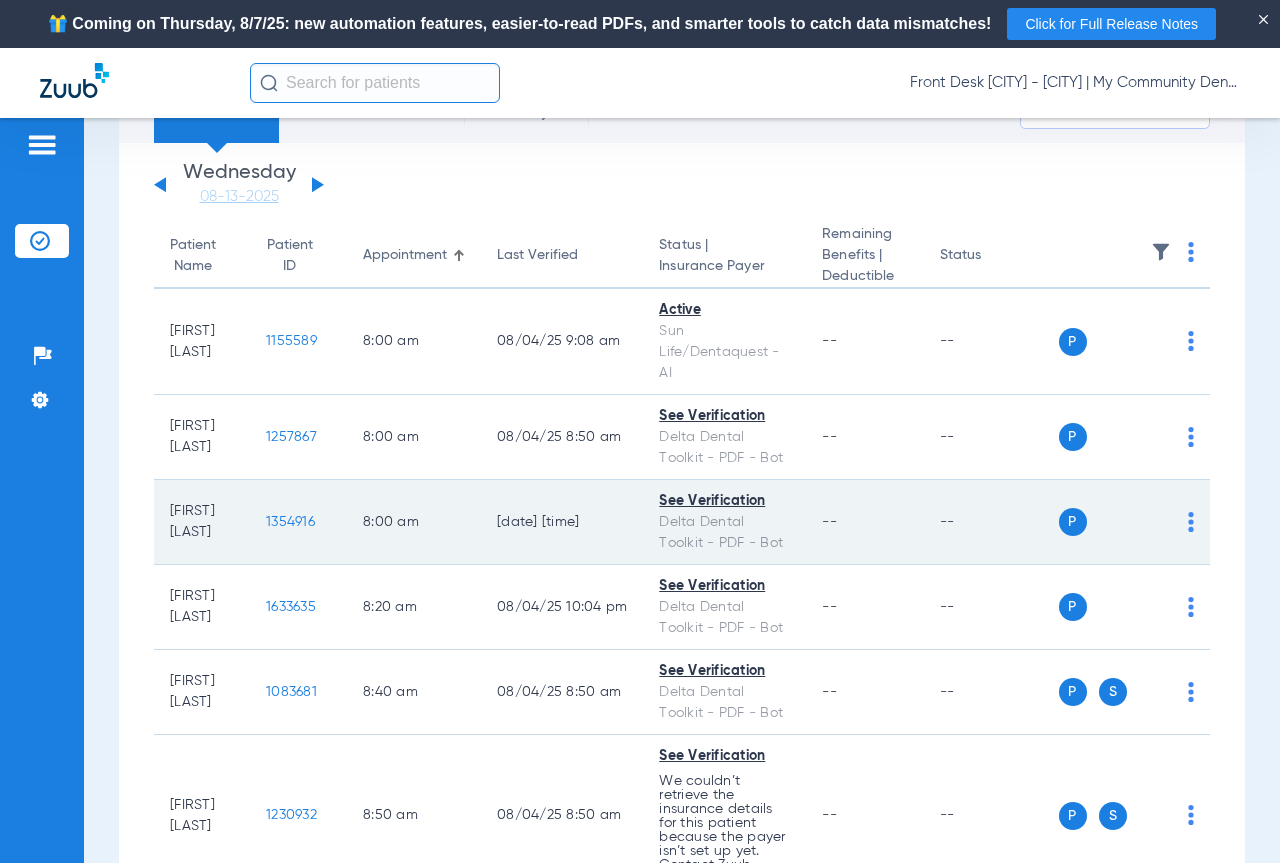 click on "1354916" 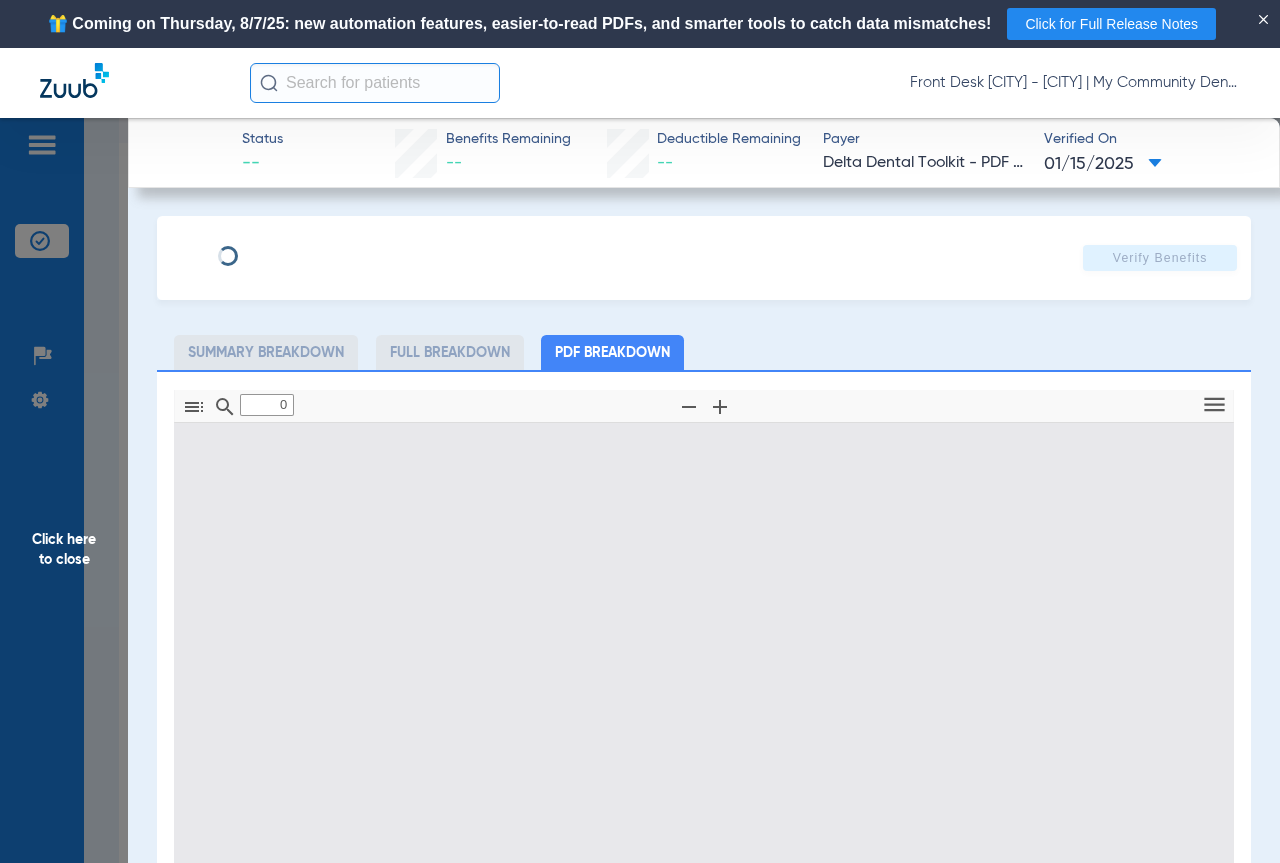 type on "1" 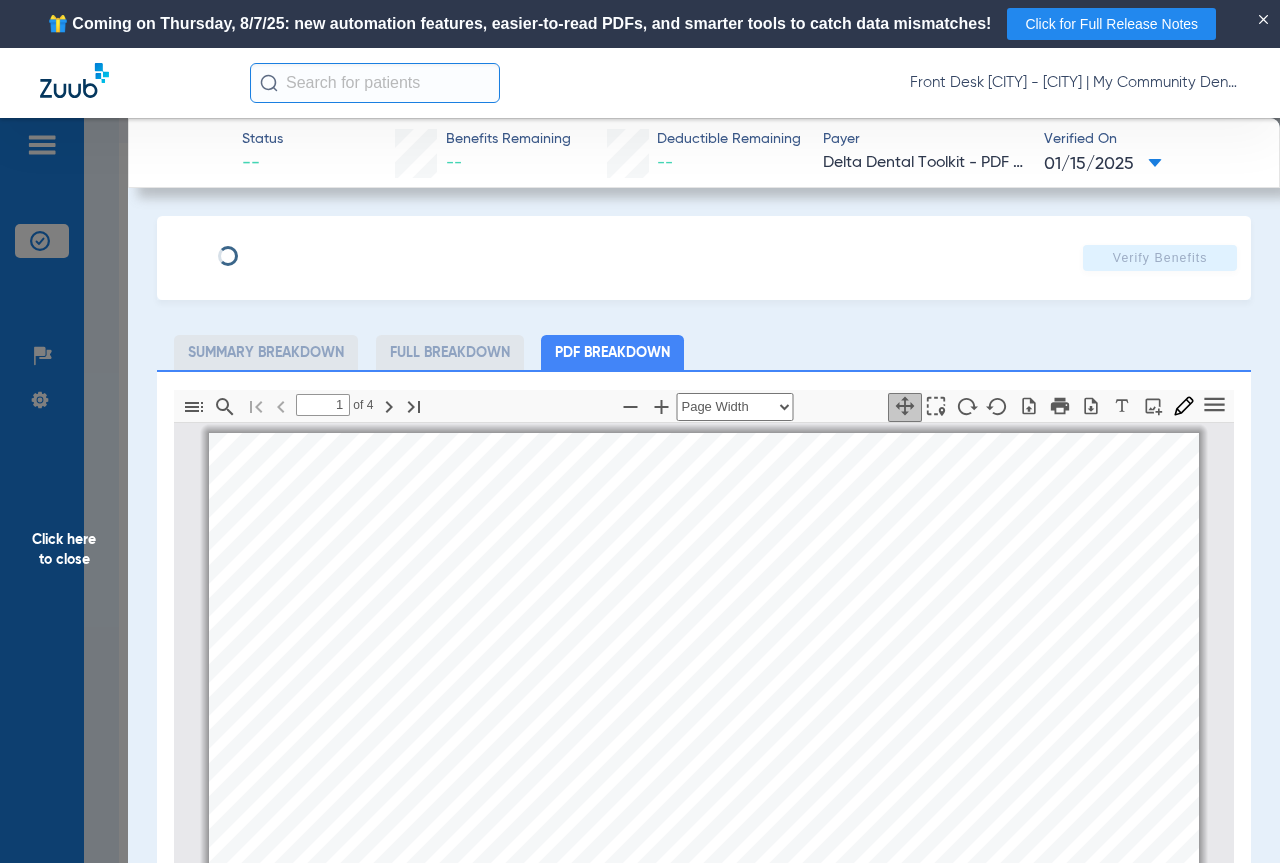 scroll, scrollTop: 10, scrollLeft: 0, axis: vertical 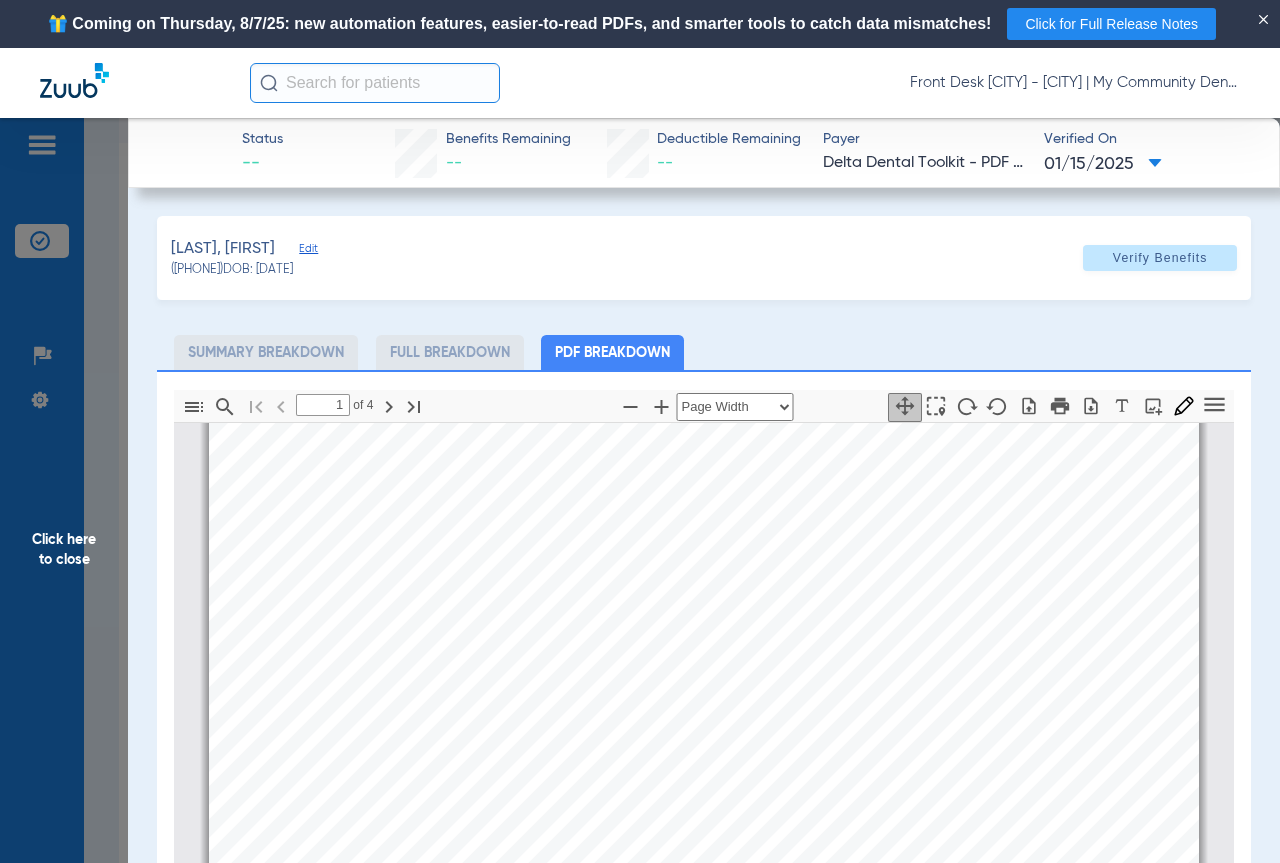 click on "Click here to close" 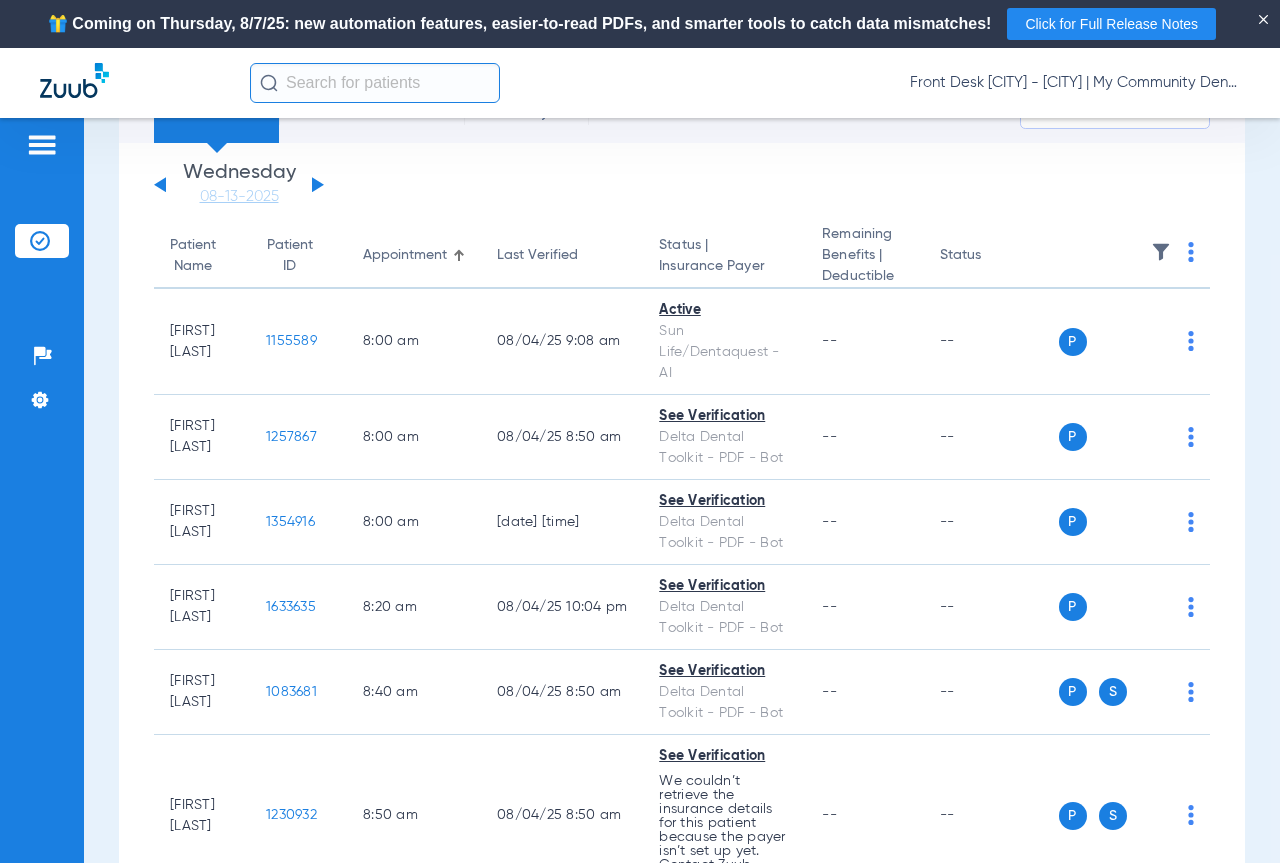click 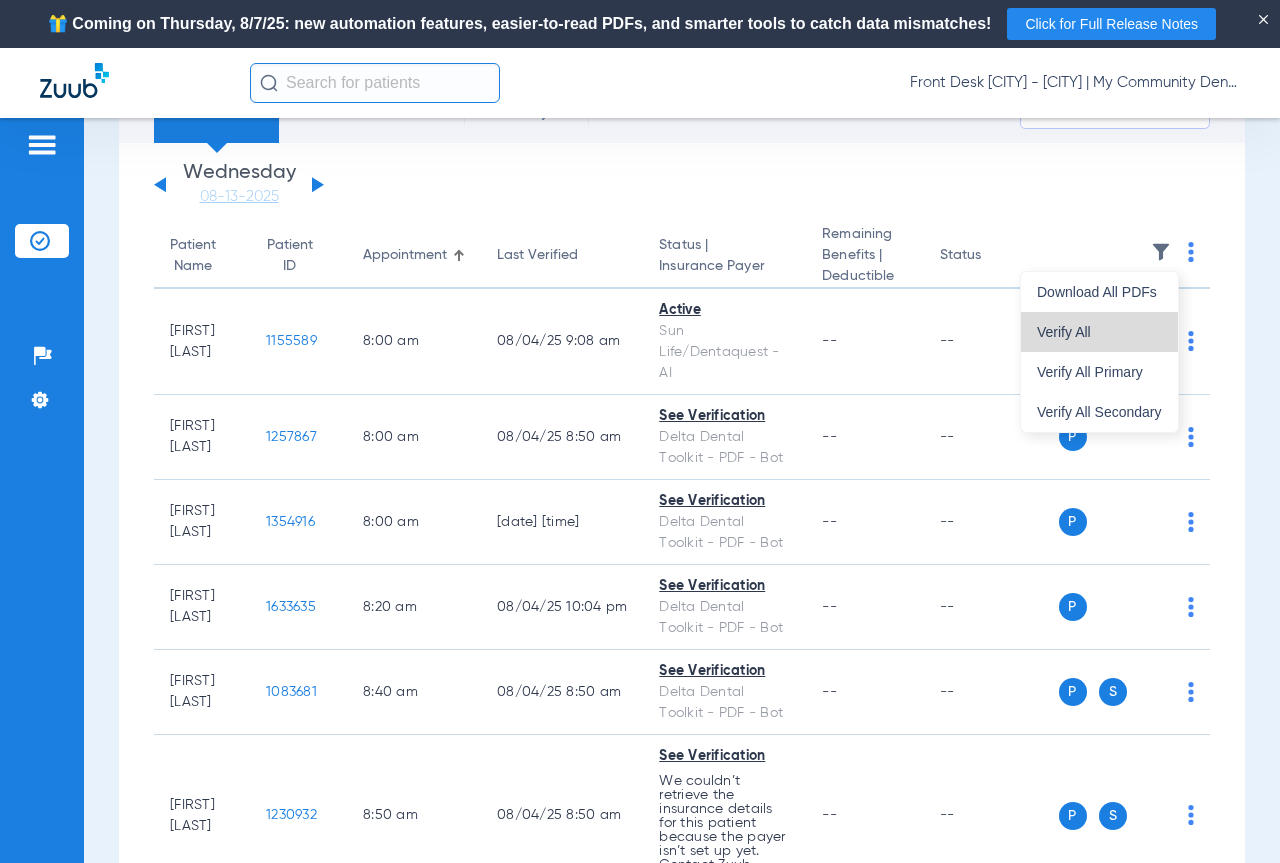 click on "Verify All" at bounding box center (1099, 332) 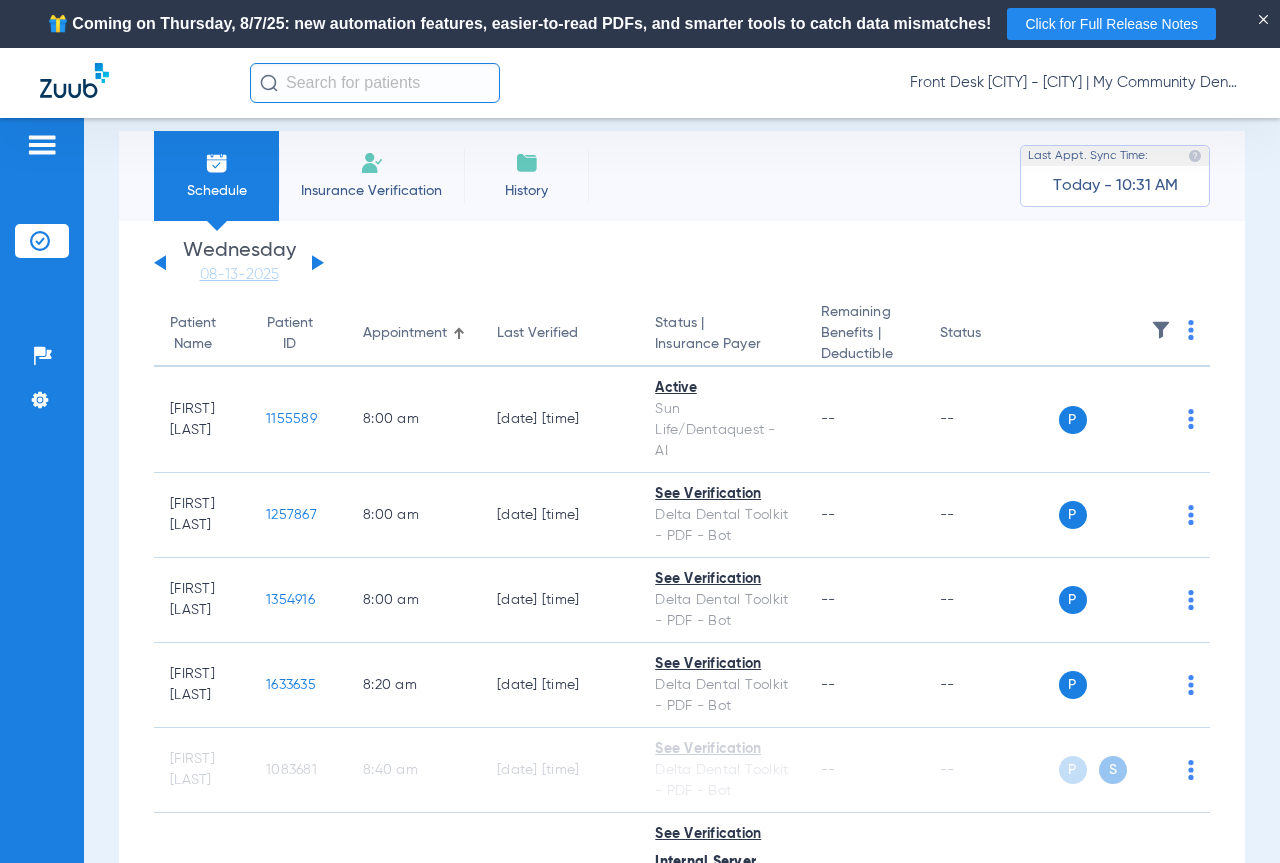 scroll, scrollTop: 0, scrollLeft: 0, axis: both 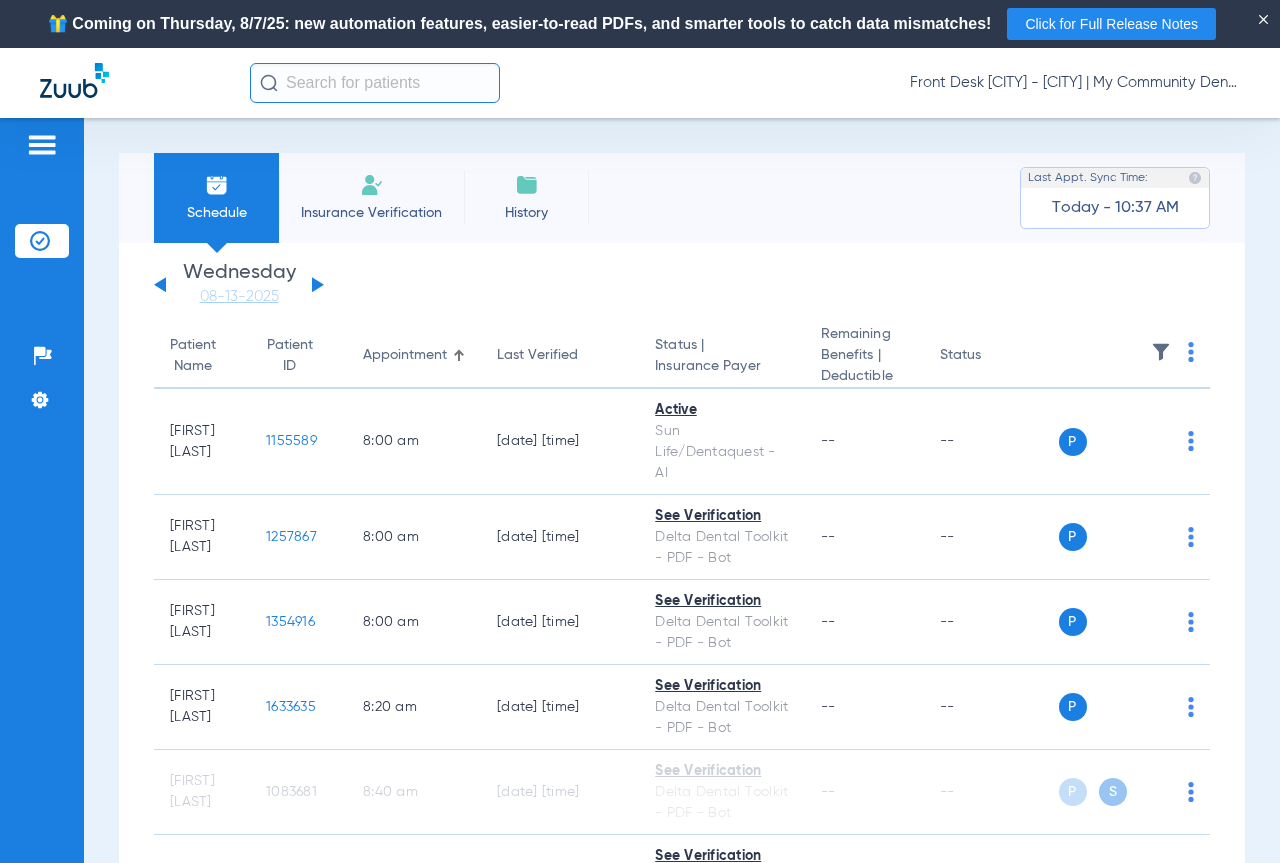 click on "Monday   06-02-2025   Tuesday   06-03-2025   Wednesday   06-04-2025   Thursday   06-05-2025   Friday   06-06-2025   Saturday   06-07-2025   Sunday   06-08-2025   Monday   06-09-2025   Tuesday   06-10-2025   Wednesday   06-11-2025   Thursday   06-12-2025   Friday   06-13-2025   Saturday   06-14-2025   Sunday   06-15-2025   Monday   06-16-2025   Tuesday   06-17-2025   Wednesday   06-18-2025   Thursday   06-19-2025   Friday   06-20-2025   Saturday   06-21-2025   Sunday   06-22-2025   Monday   06-23-2025   Tuesday   06-24-2025   Wednesday   06-25-2025   Thursday   06-26-2025   Friday   06-27-2025   Saturday   06-28-2025   Sunday   06-29-2025   Monday   06-30-2025   Tuesday   07-01-2025   Wednesday   07-02-2025   Thursday   07-03-2025   Friday   07-04-2025   Saturday   07-05-2025   Sunday   07-06-2025   Monday   07-07-2025   Tuesday   07-08-2025   Wednesday   07-09-2025   Thursday   07-10-2025   Friday   07-11-2025   Saturday   07-12-2025   Sunday   07-13-2025   Monday   07-14-2025   Tuesday   07-15-2025   Today" 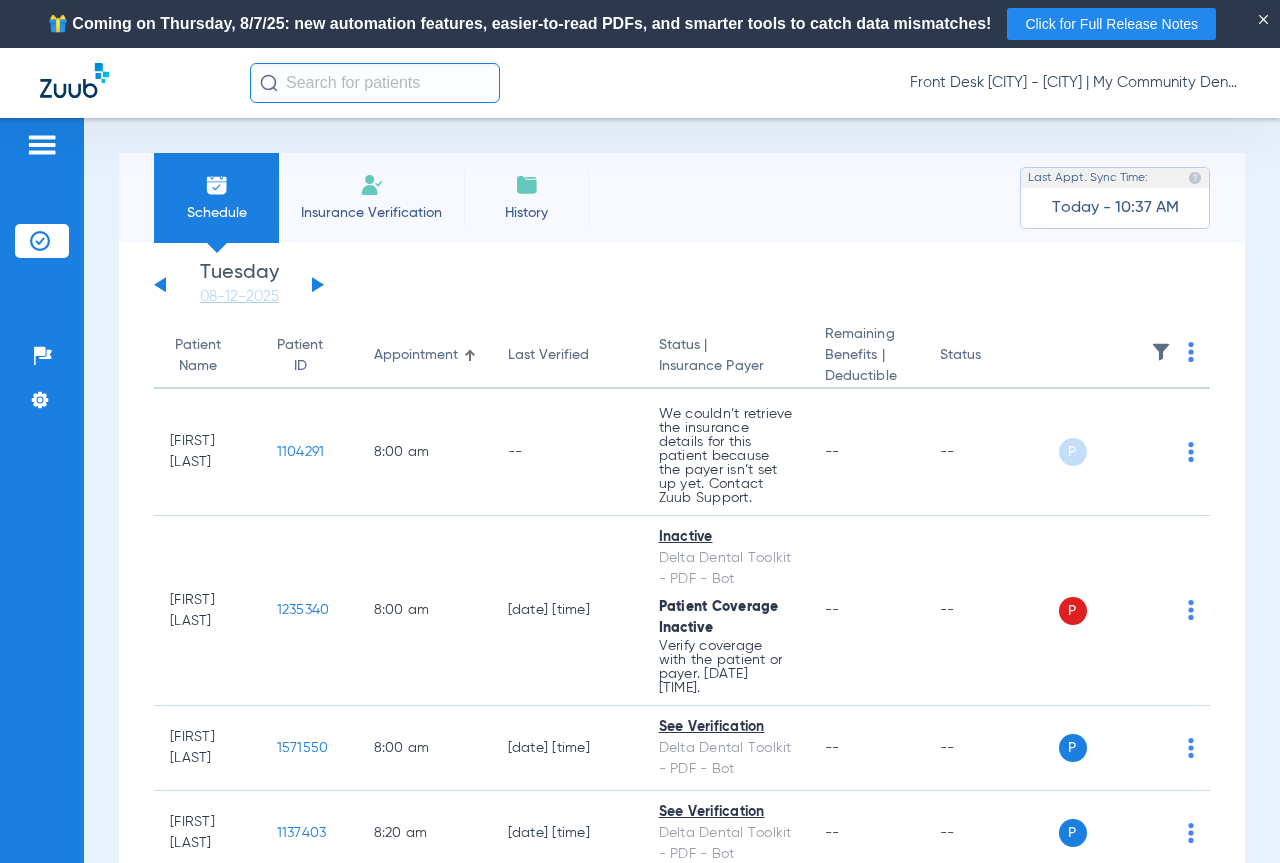 click 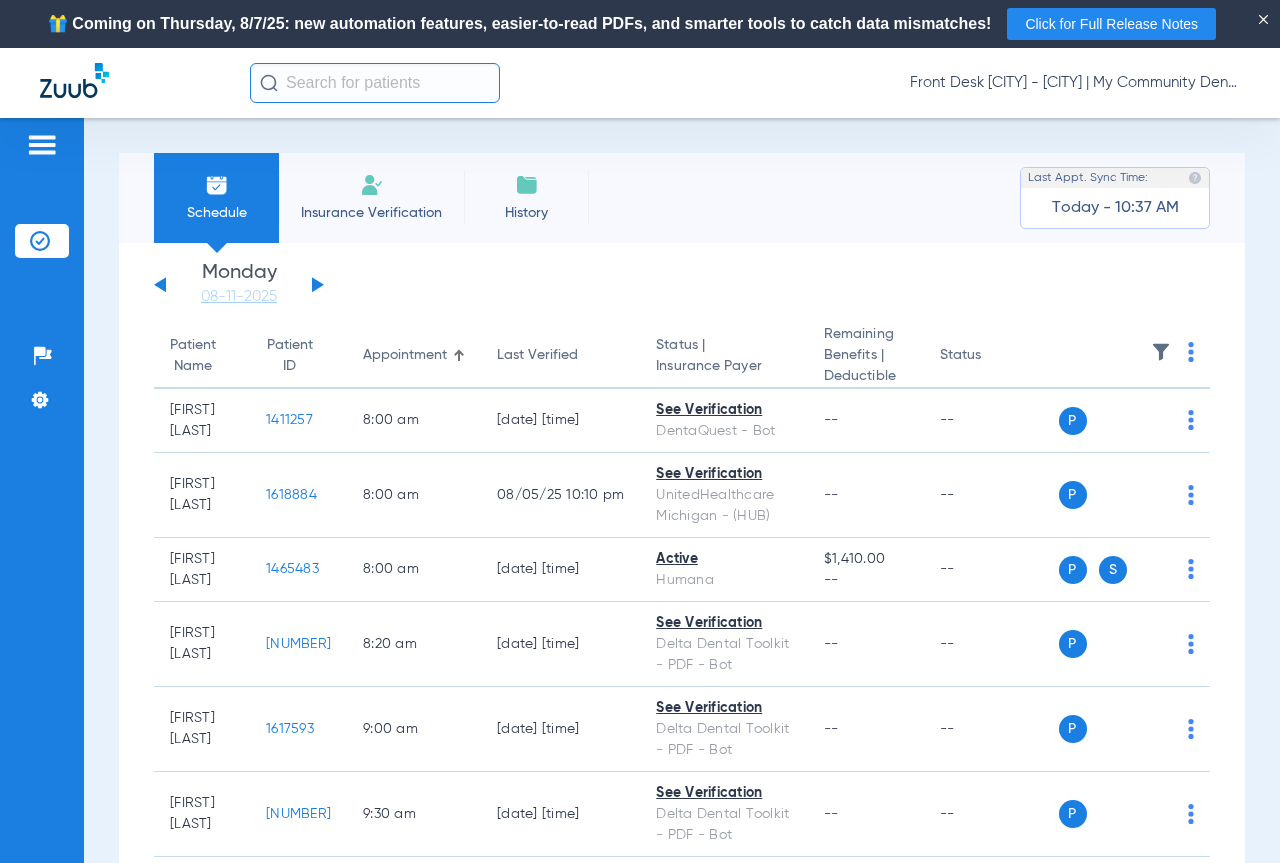 click 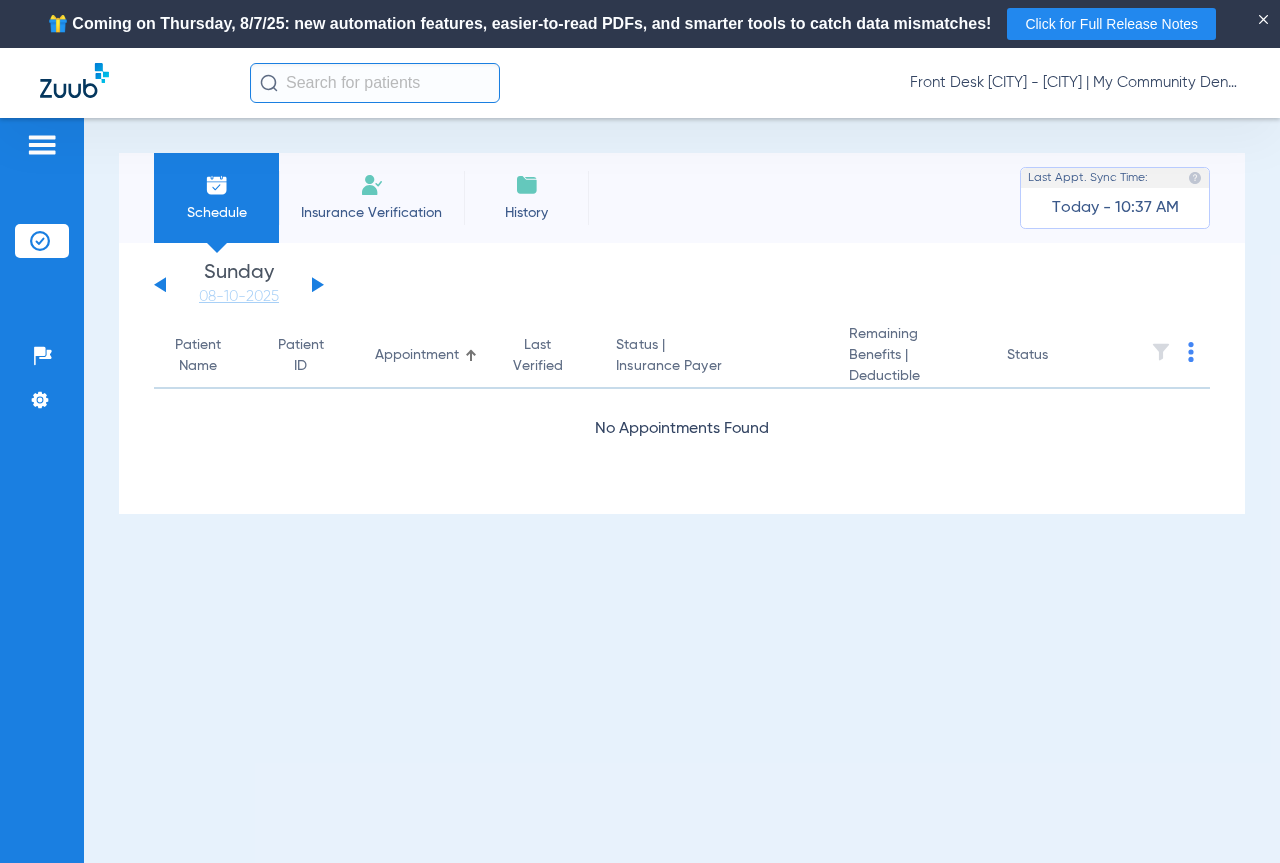 click 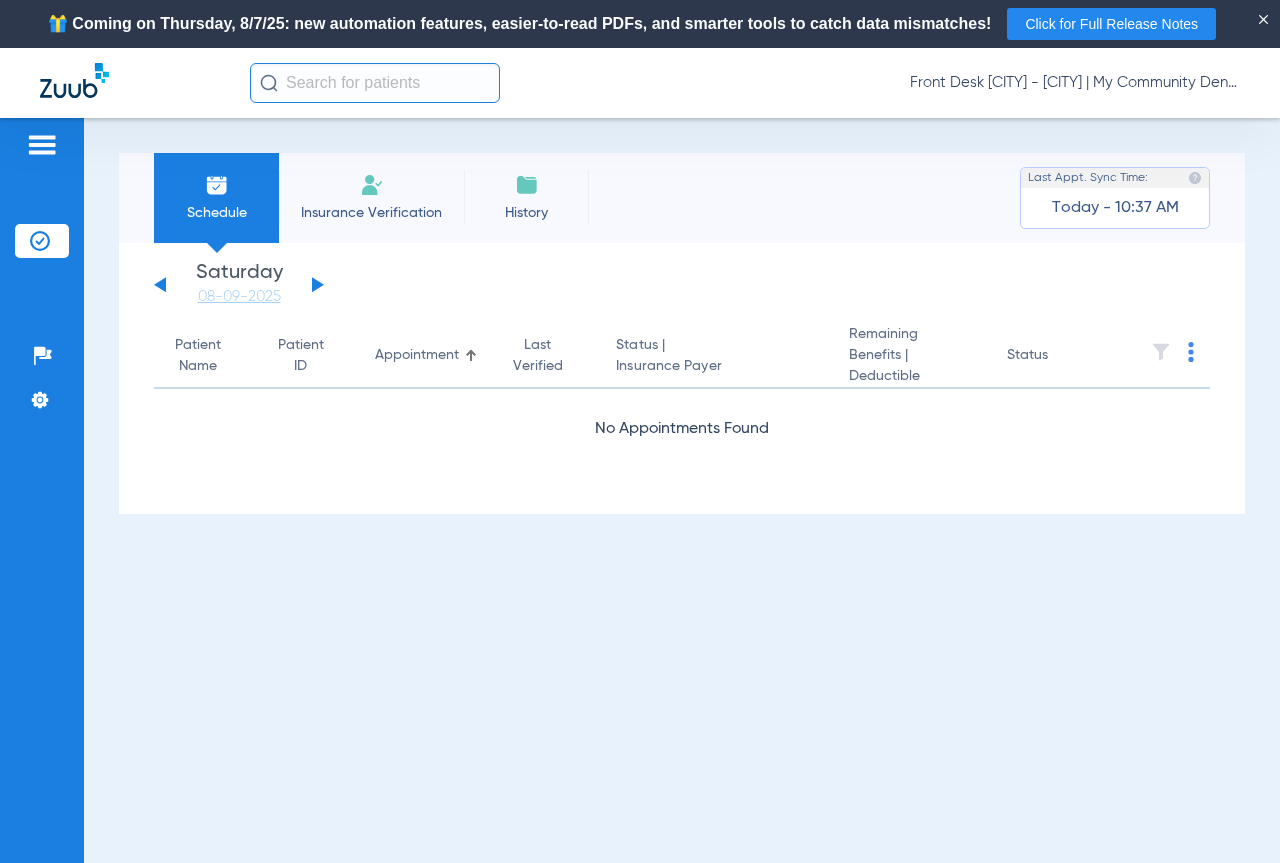click 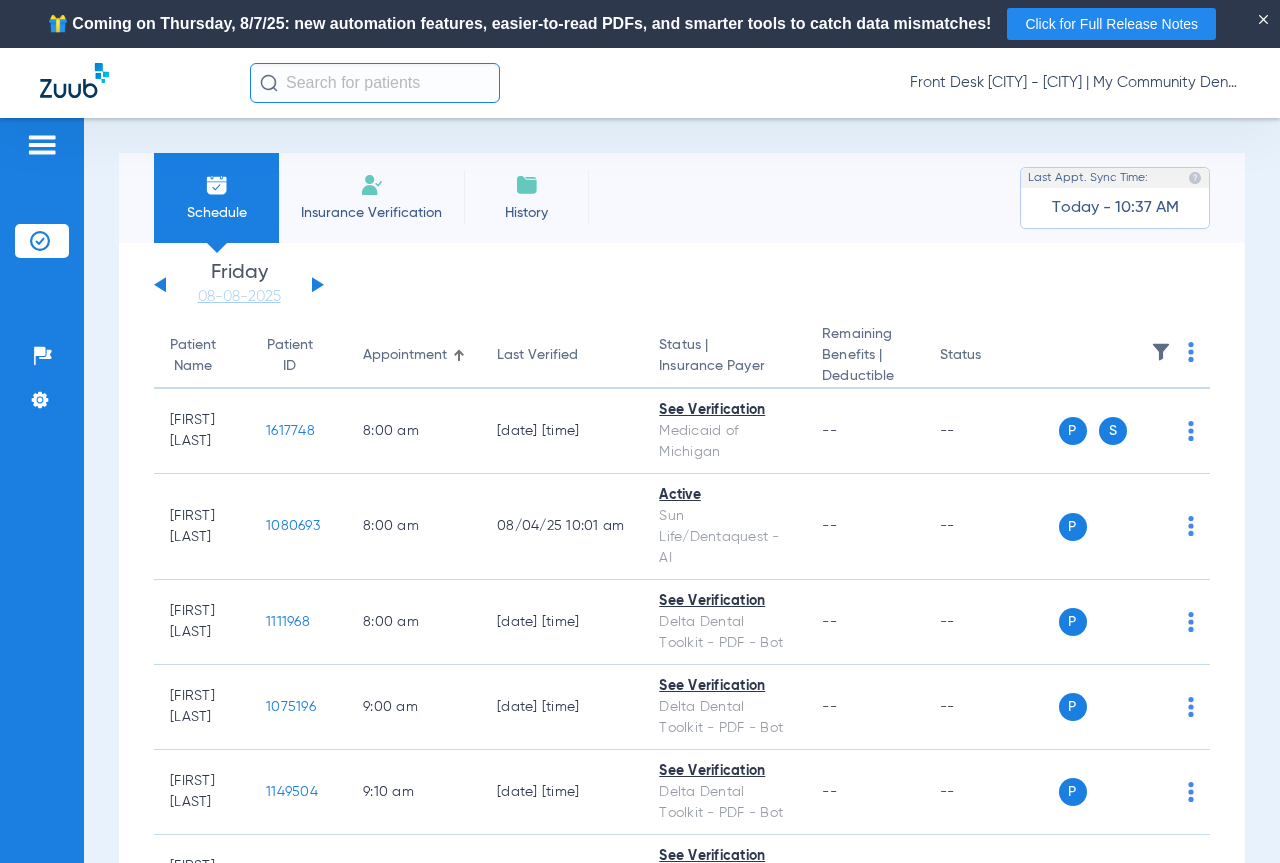 click 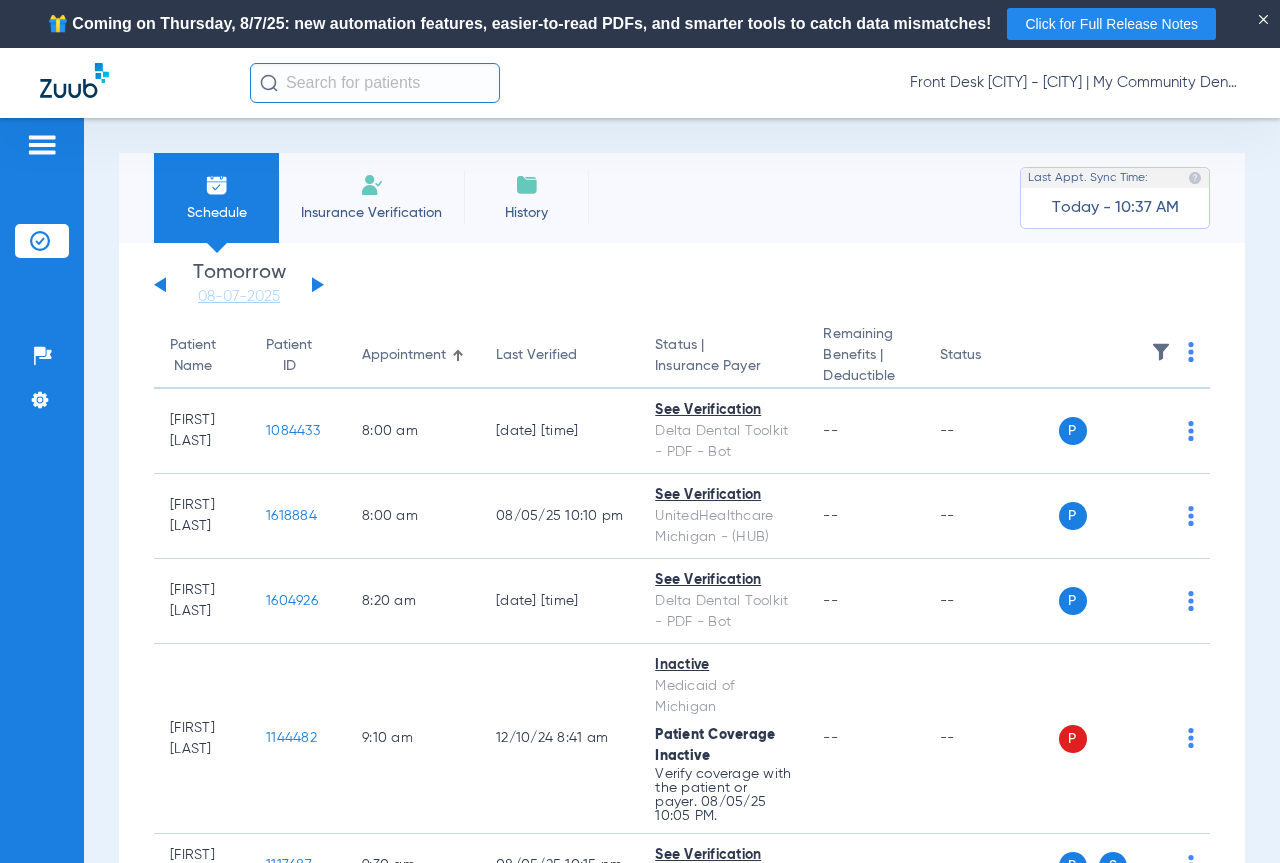 click 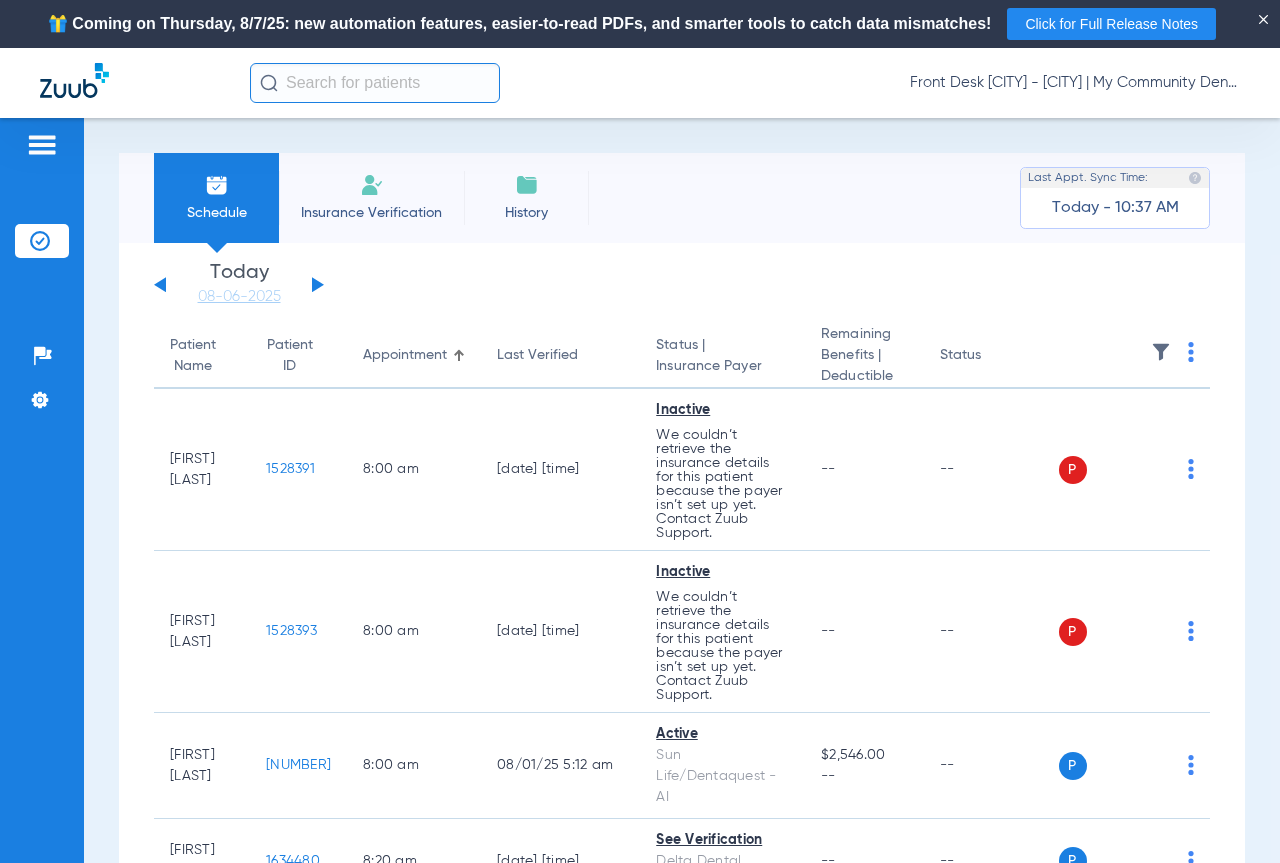 click 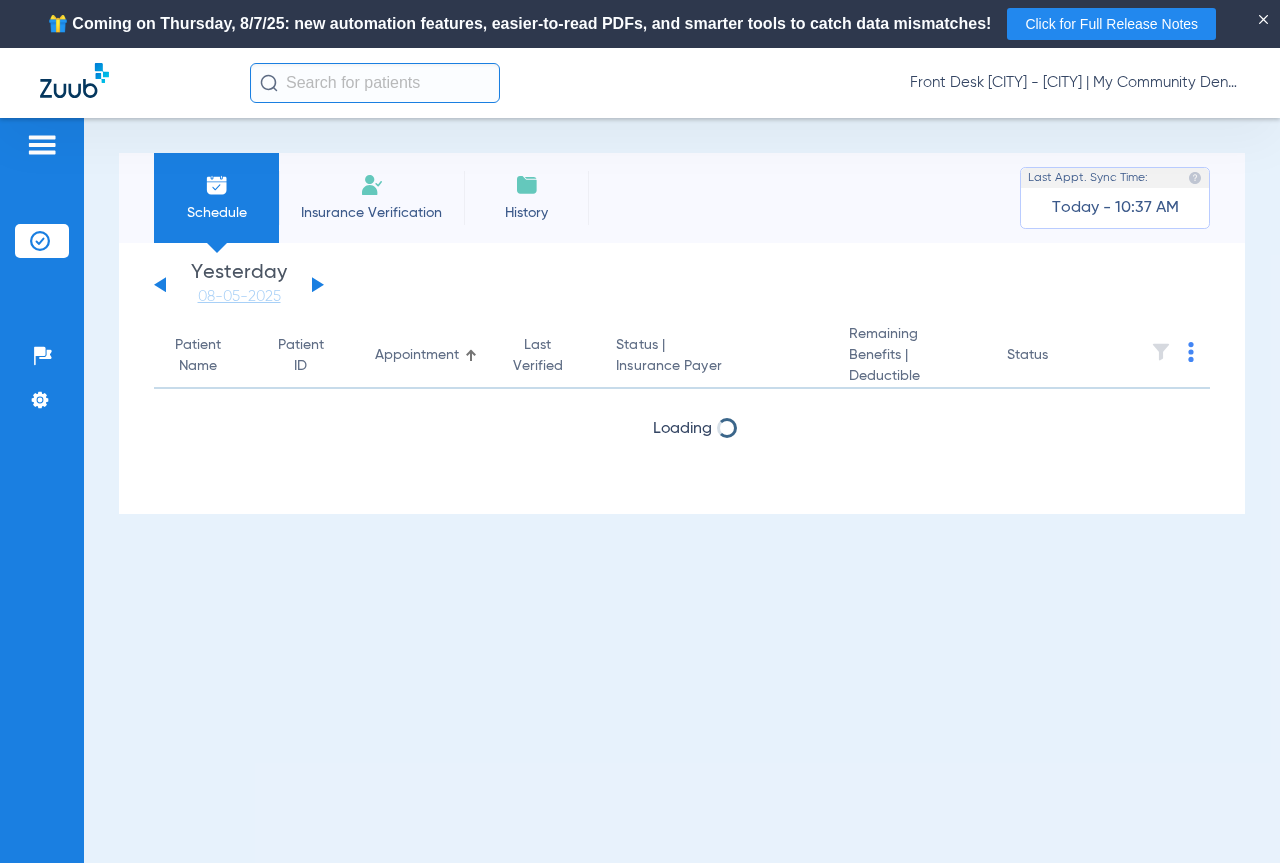 click 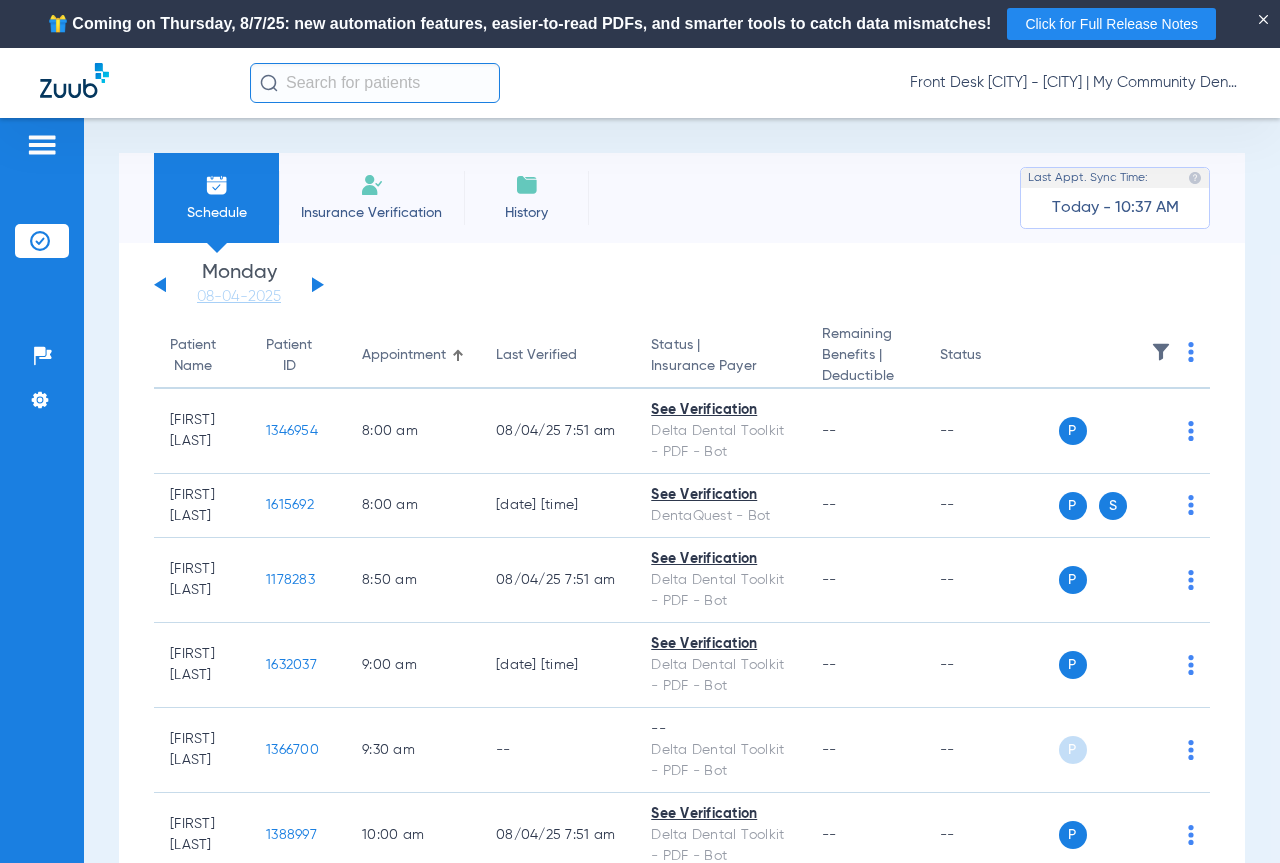 click 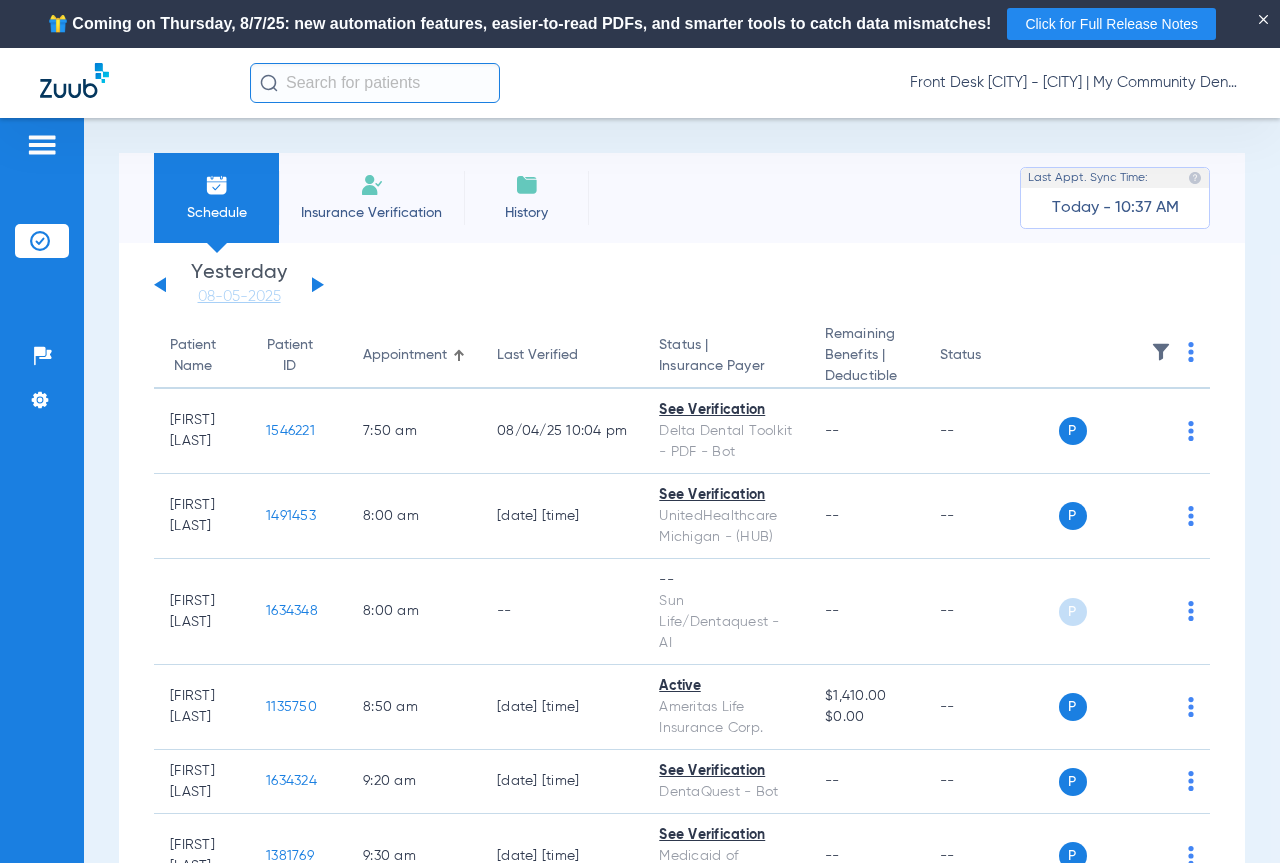 click 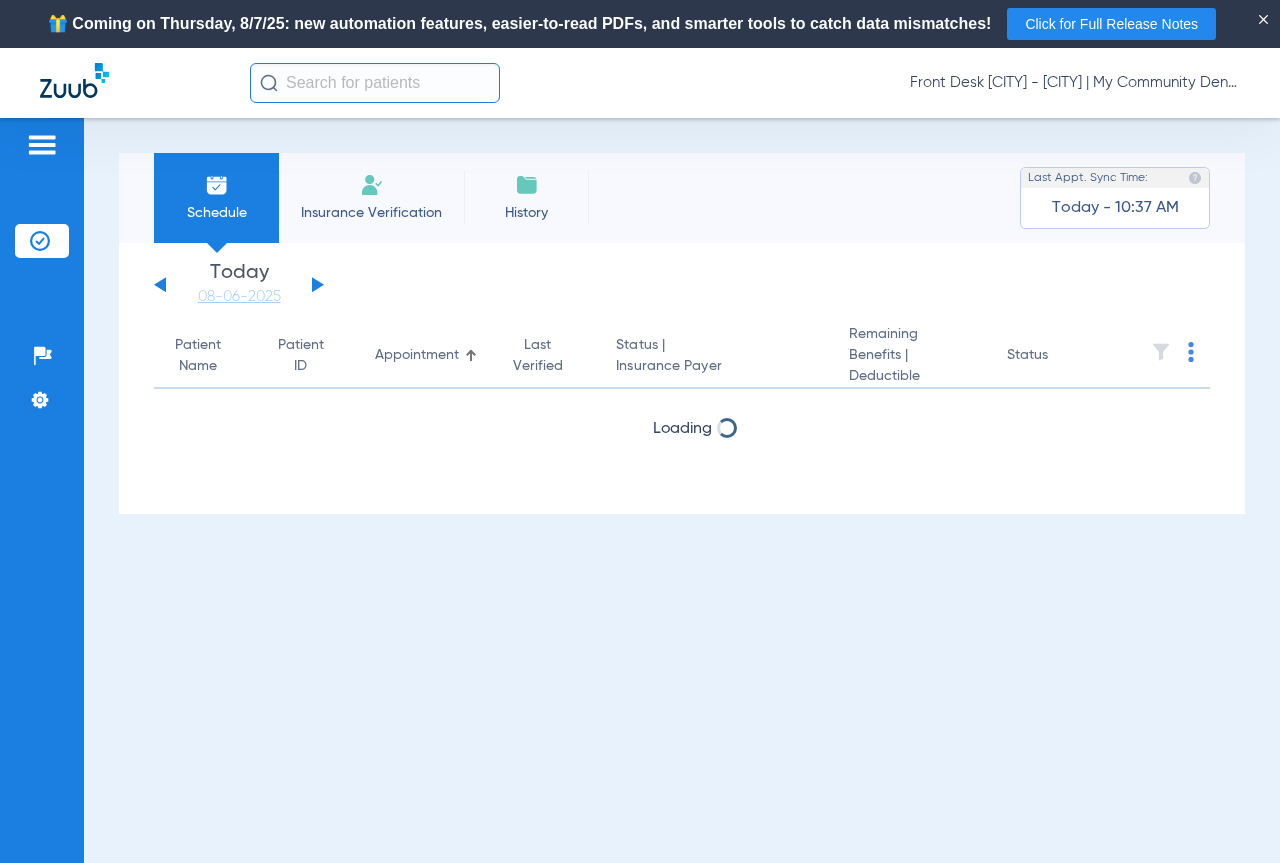 click 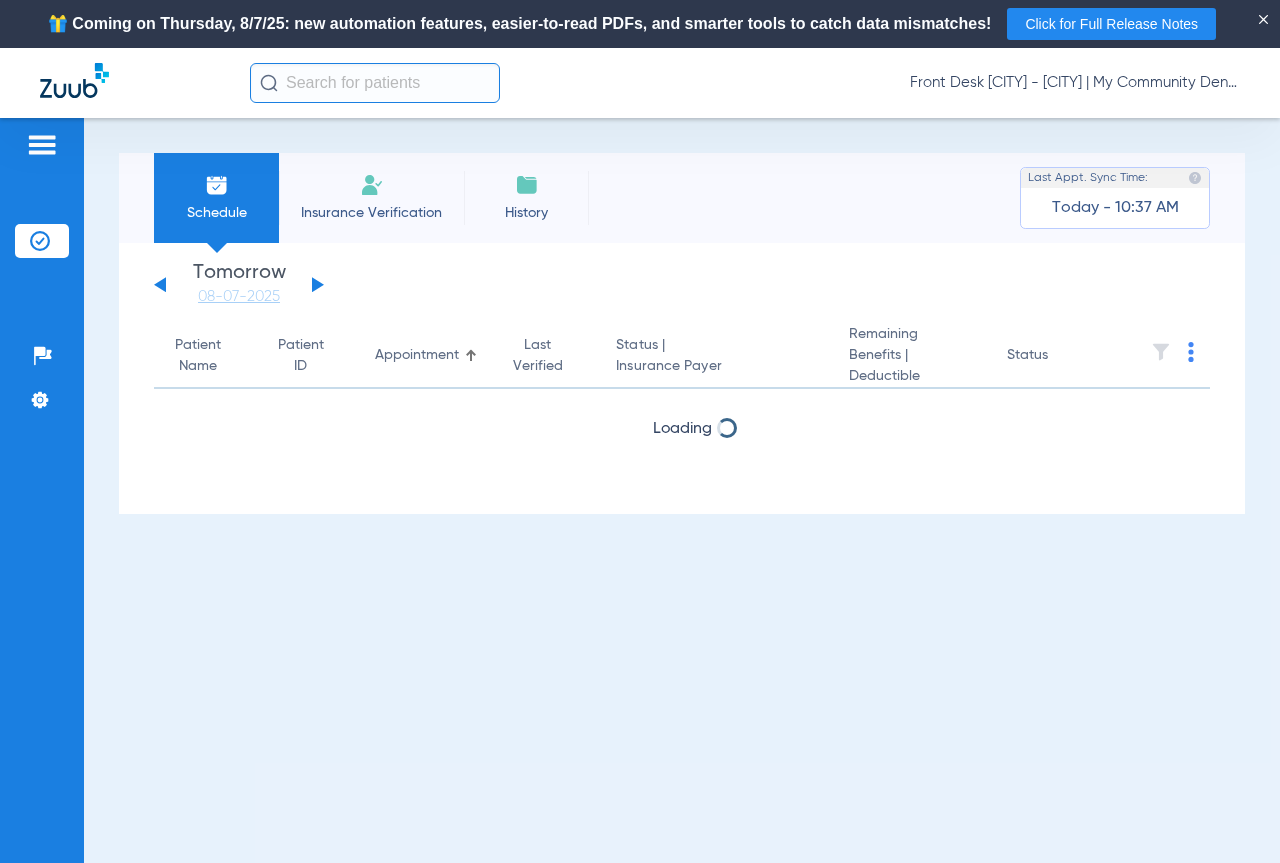 click 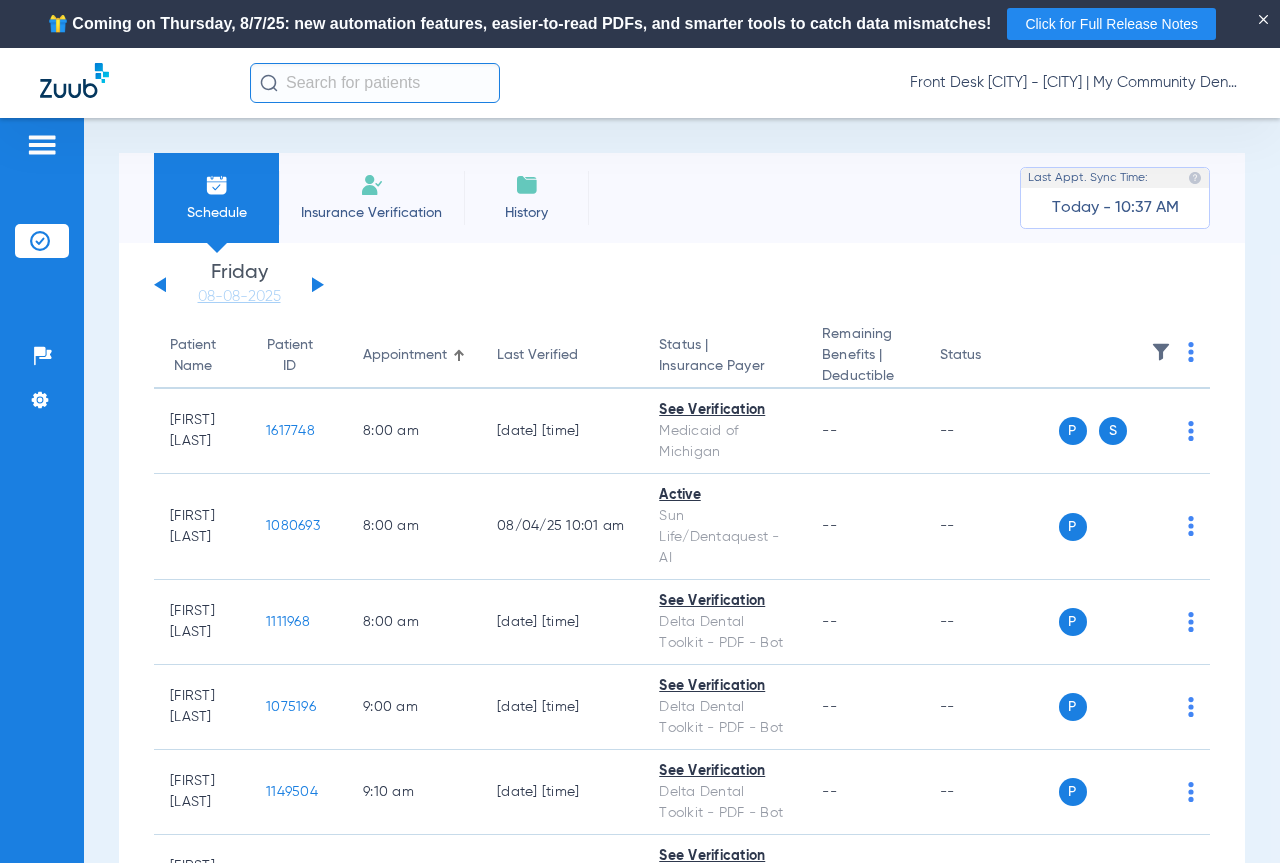 click on "Monday   06-02-2025   Tuesday   06-03-2025   Wednesday   06-04-2025   Thursday   06-05-2025   Friday   06-06-2025   Saturday   06-07-2025   Sunday   06-08-2025   Monday   06-09-2025   Tuesday   06-10-2025   Wednesday   06-11-2025   Thursday   06-12-2025   Friday   06-13-2025   Saturday   06-14-2025   Sunday   06-15-2025   Monday   06-16-2025   Tuesday   06-17-2025   Wednesday   06-18-2025   Thursday   06-19-2025   Friday   06-20-2025   Saturday   06-21-2025   Sunday   06-22-2025   Monday   06-23-2025   Tuesday   06-24-2025   Wednesday   06-25-2025   Thursday   06-26-2025   Friday   06-27-2025   Saturday   06-28-2025   Sunday   06-29-2025   Monday   06-30-2025   Tuesday   07-01-2025   Wednesday   07-02-2025   Thursday   07-03-2025   Friday   07-04-2025   Saturday   07-05-2025   Sunday   07-06-2025   Monday   07-07-2025   Tuesday   07-08-2025   Wednesday   07-09-2025   Thursday   07-10-2025   Friday   07-11-2025   Saturday   07-12-2025   Sunday   07-13-2025   Monday   07-14-2025   Tuesday   07-15-2025   Today" 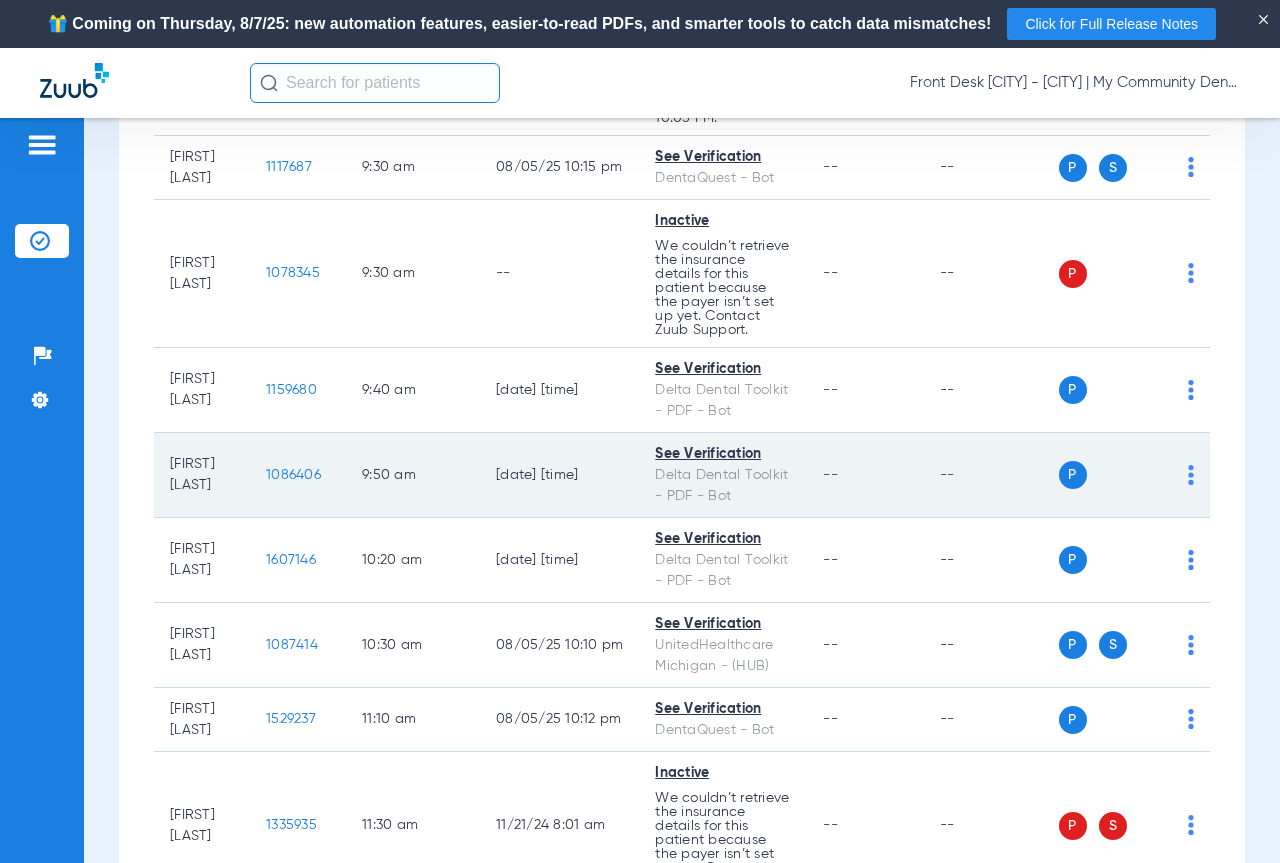 scroll, scrollTop: 700, scrollLeft: 0, axis: vertical 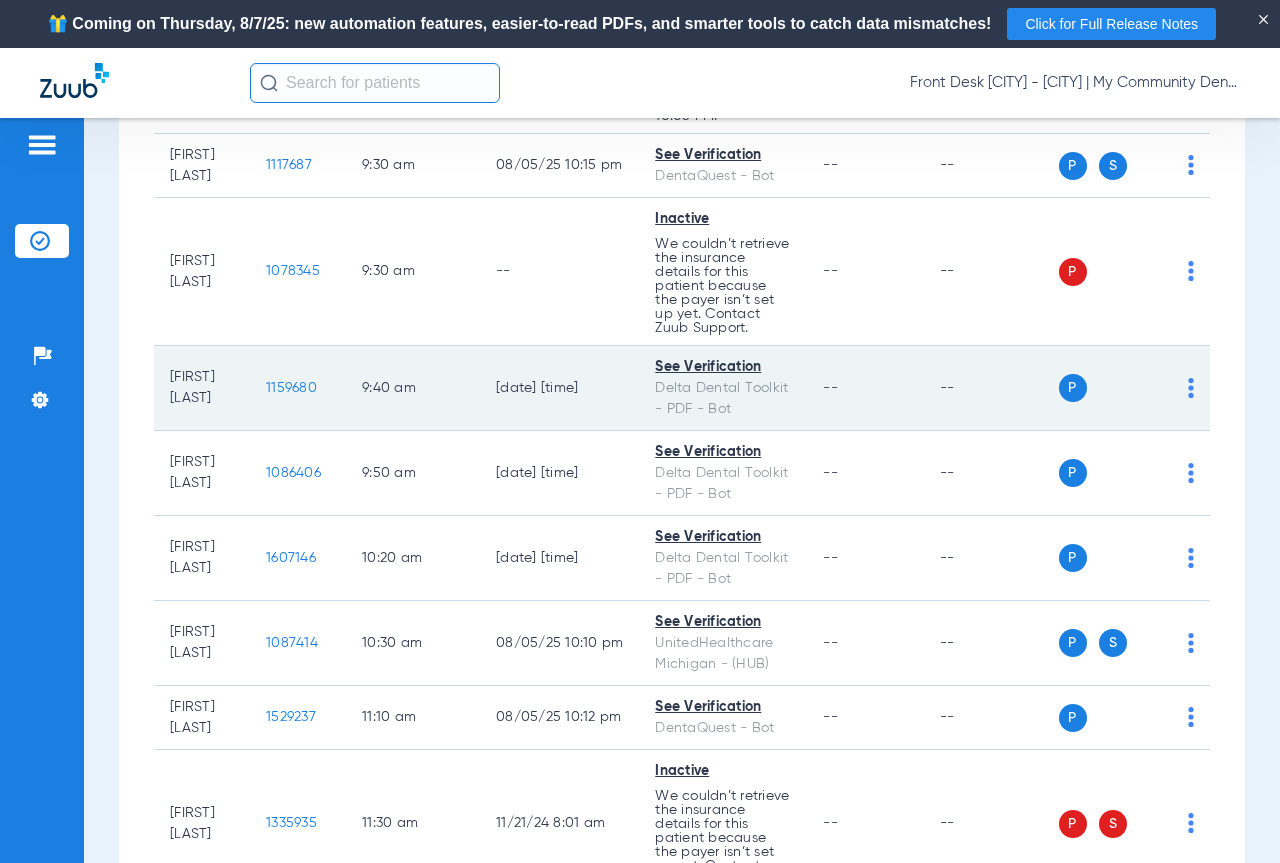 click on "1159680" 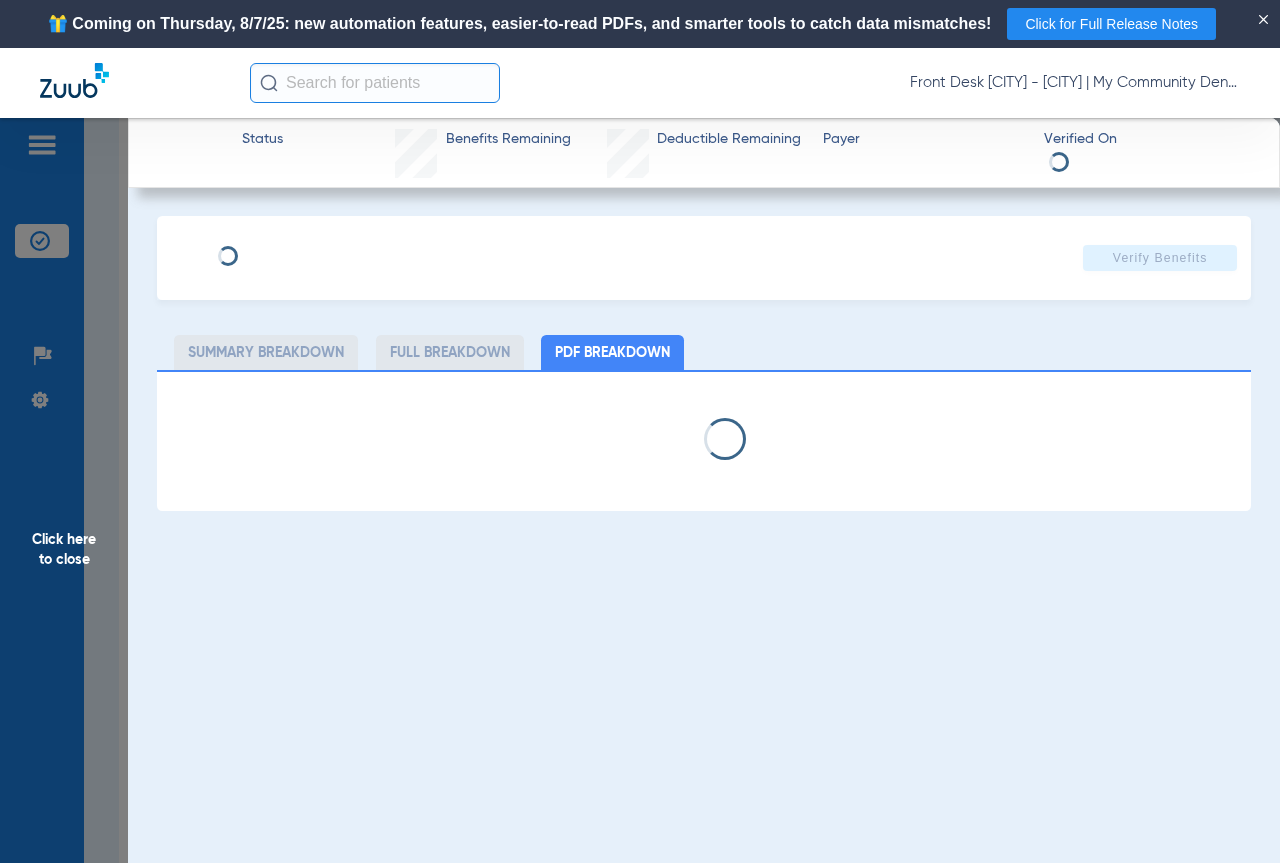 select on "page-width" 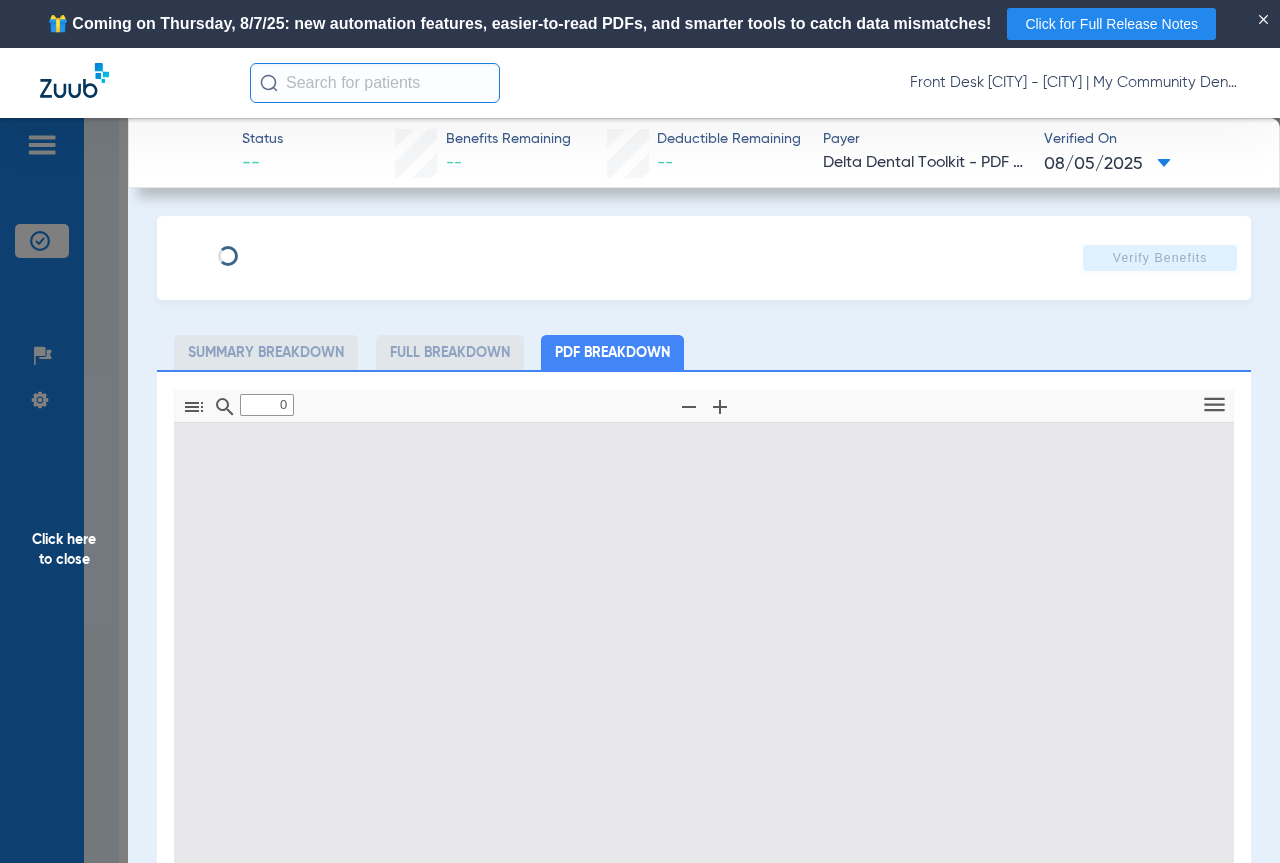 type on "1" 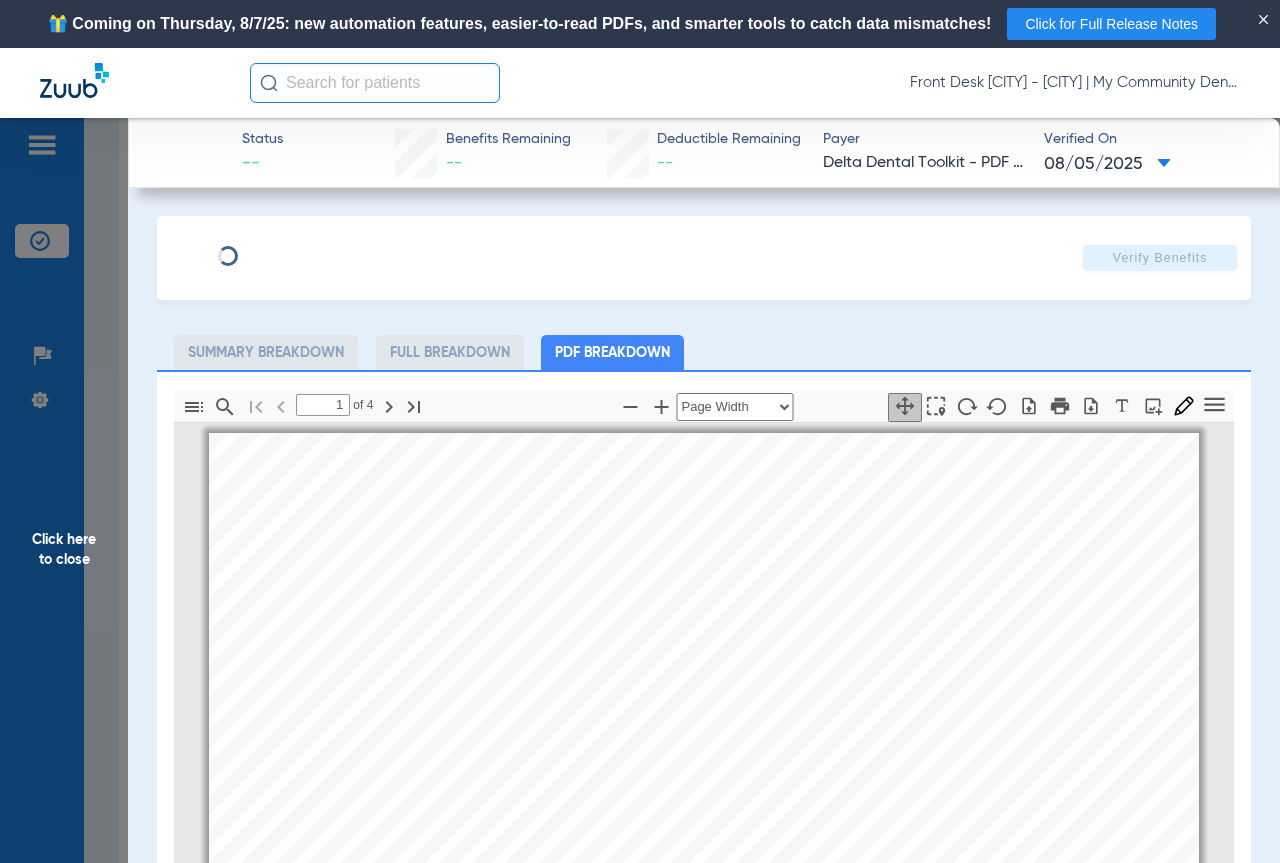 scroll, scrollTop: 10, scrollLeft: 0, axis: vertical 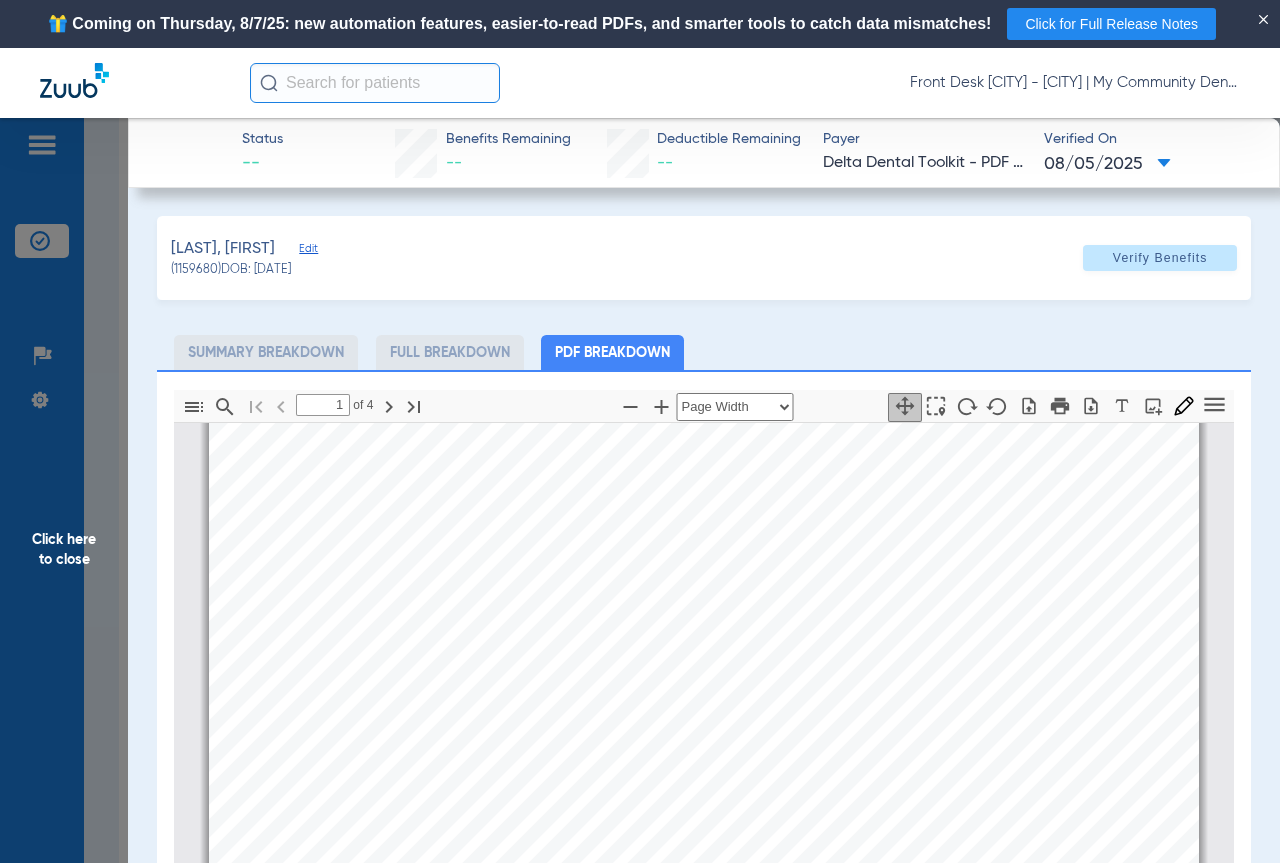 click on "Click here to close" 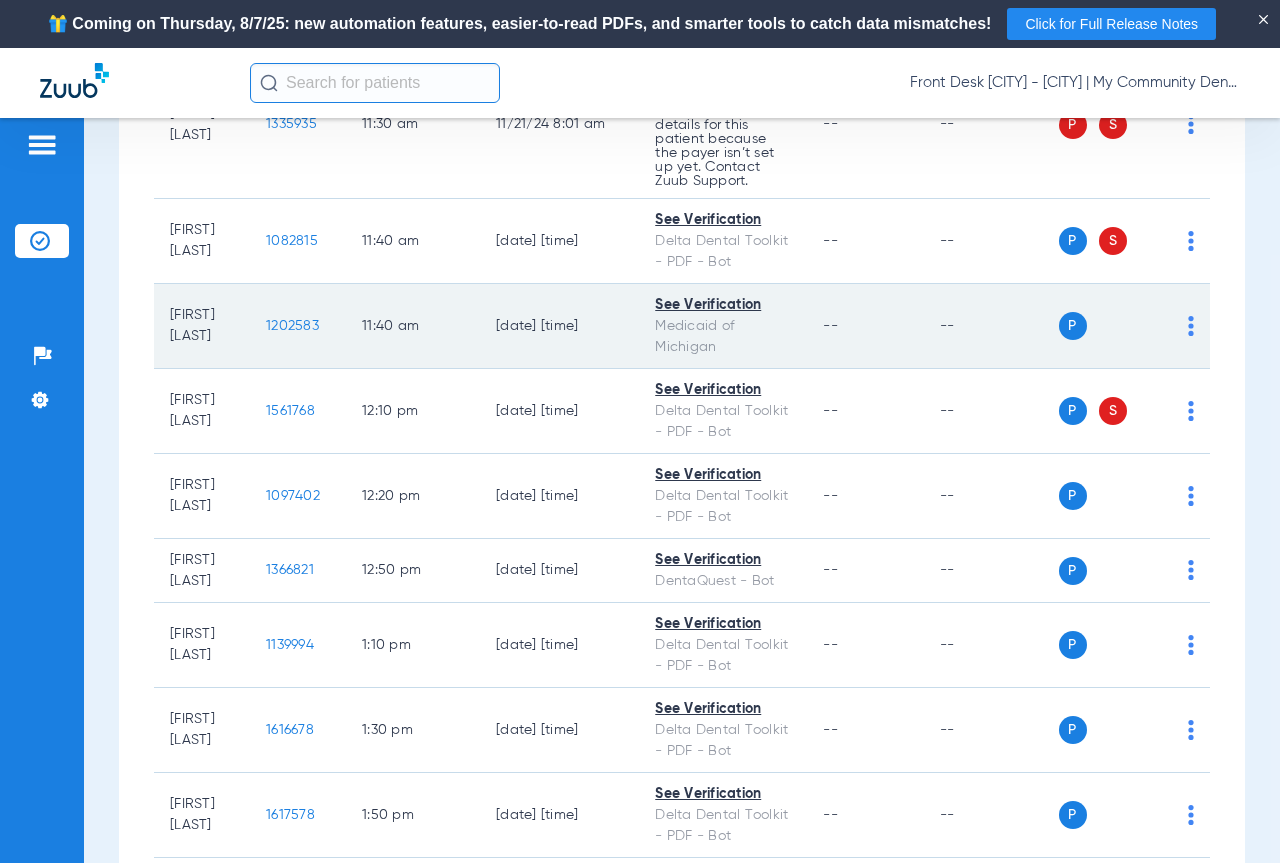 scroll, scrollTop: 1400, scrollLeft: 0, axis: vertical 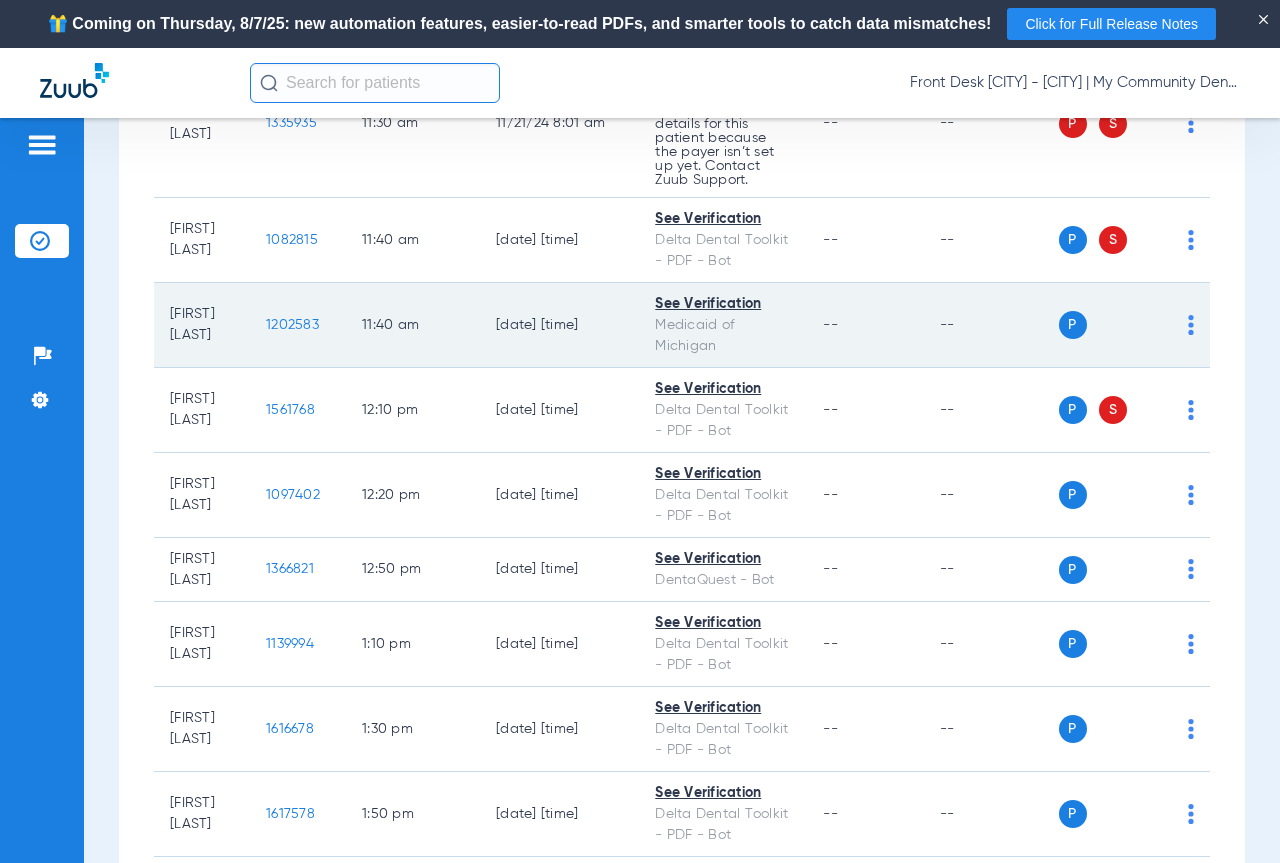 click on "1202583" 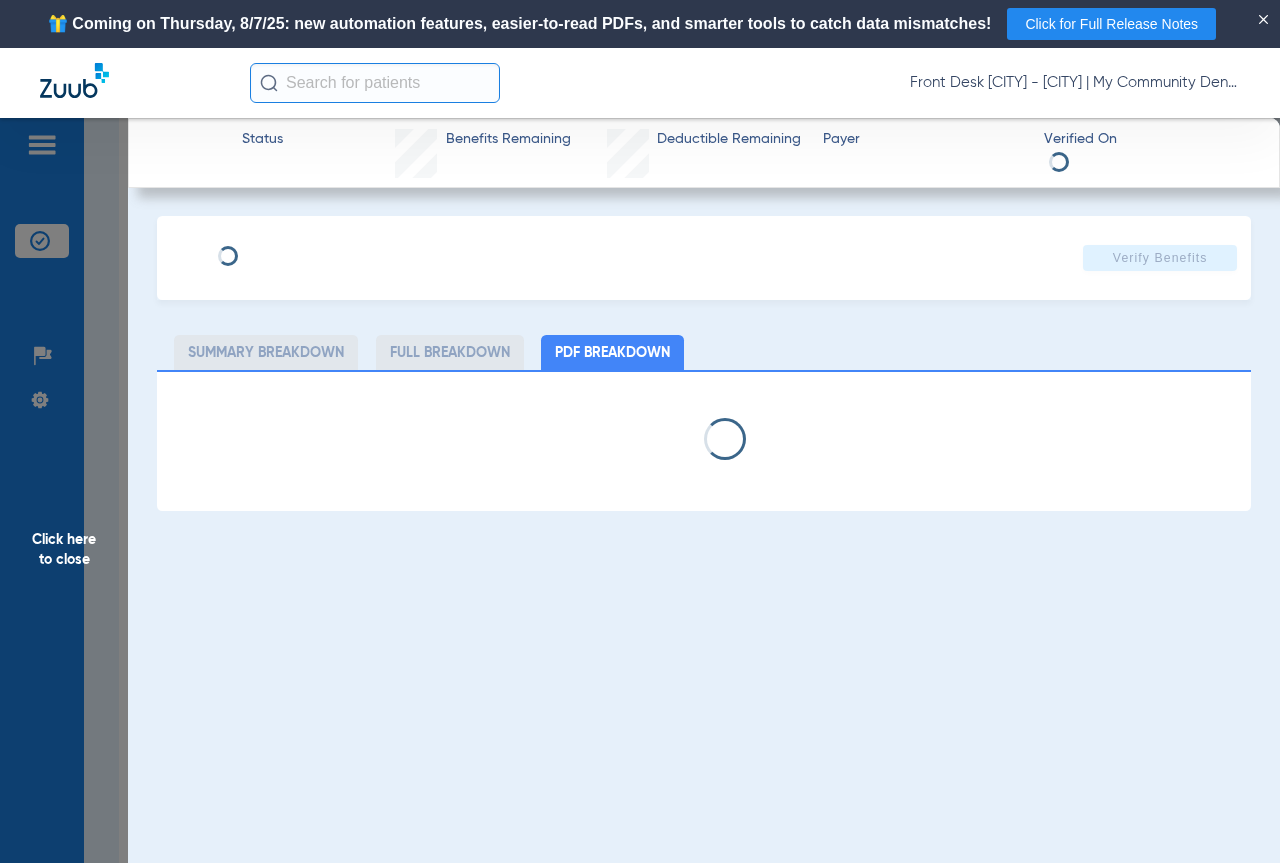 select on "page-width" 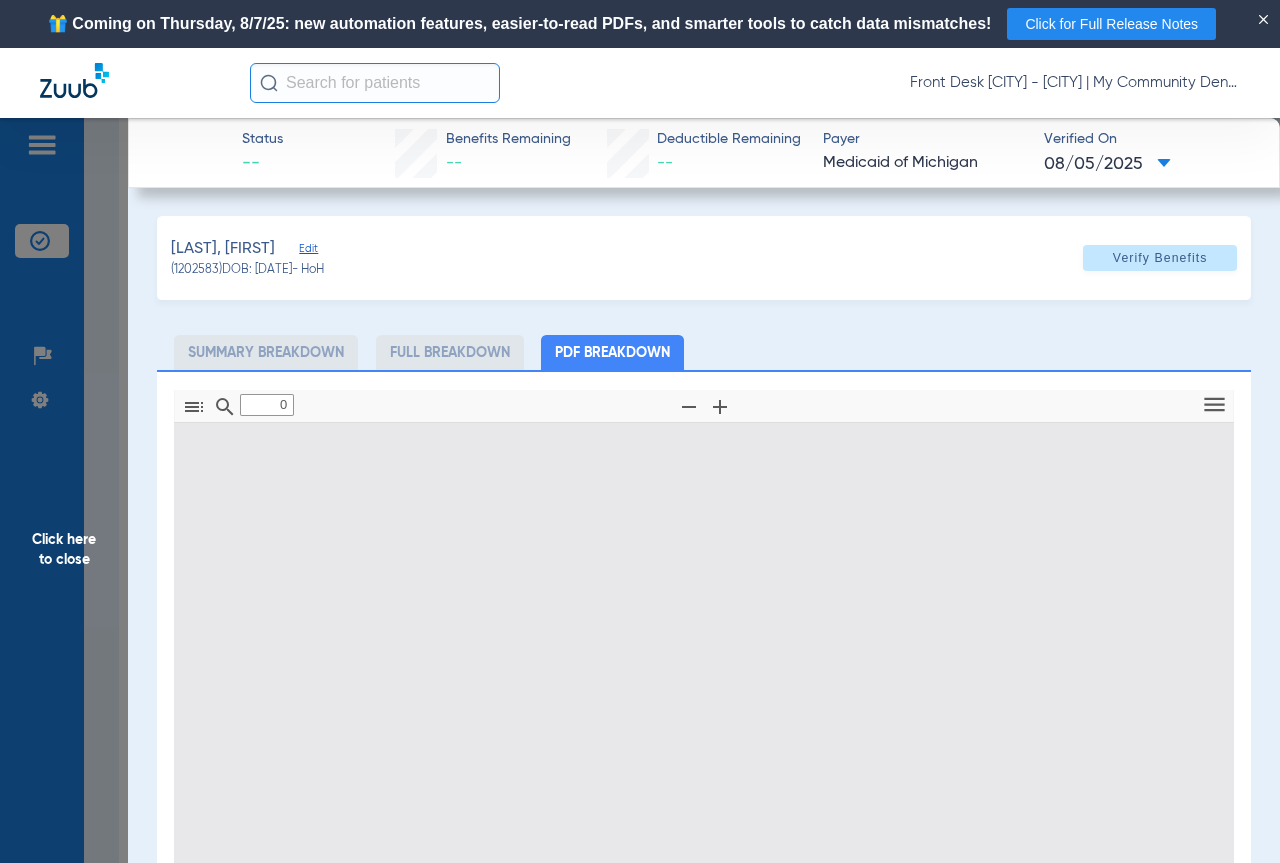 type on "1" 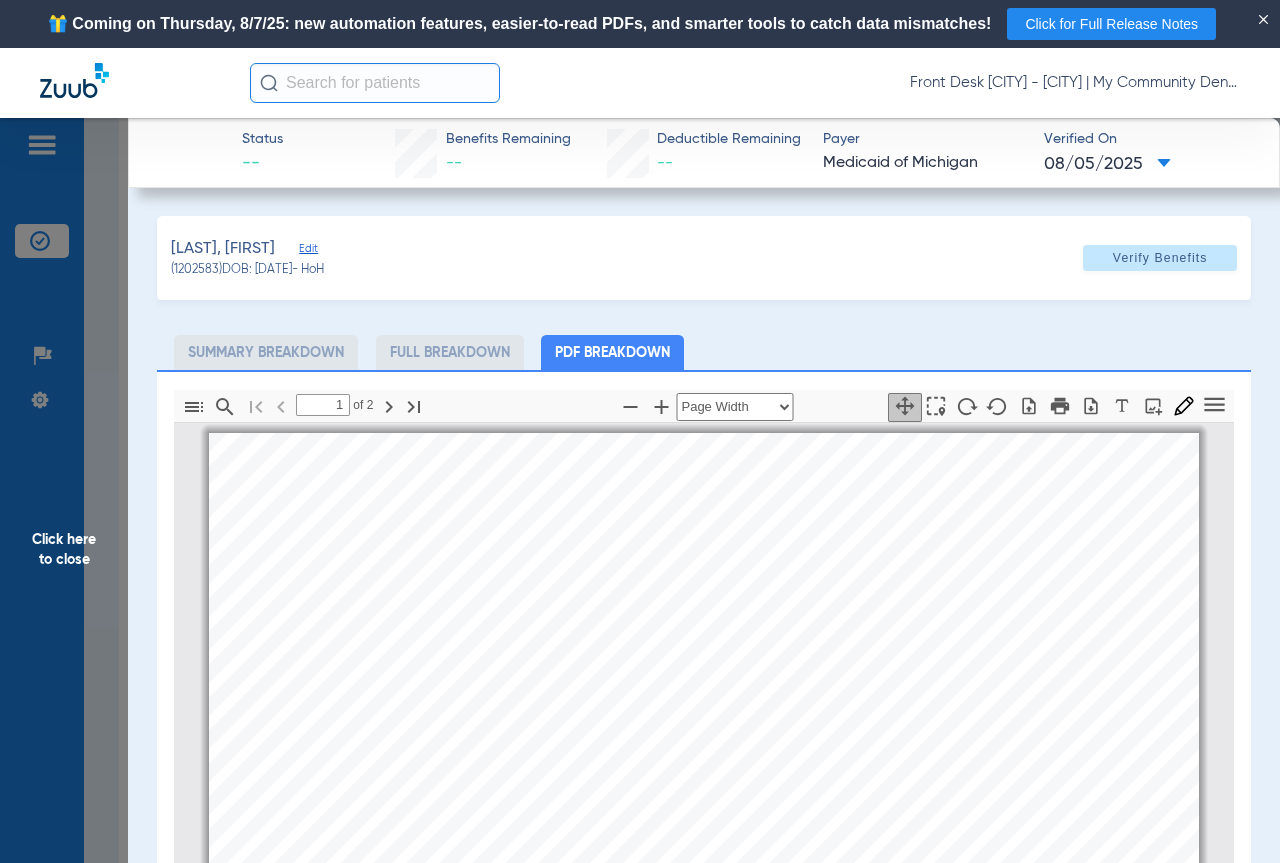 scroll, scrollTop: 10, scrollLeft: 0, axis: vertical 